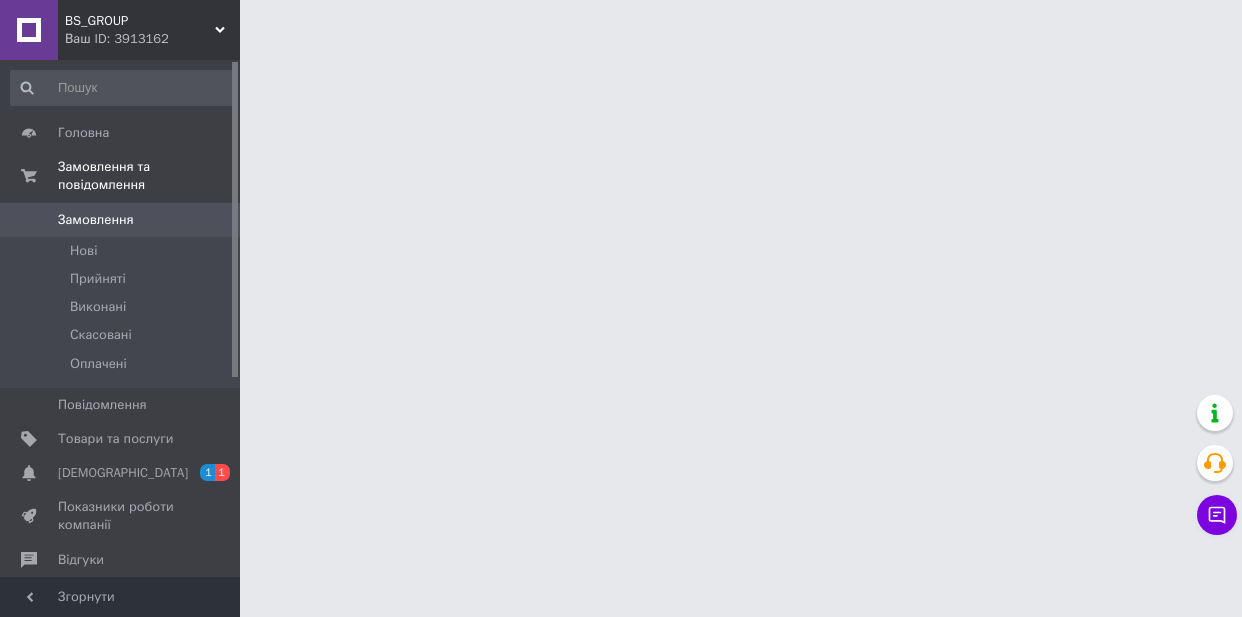 scroll, scrollTop: 0, scrollLeft: 0, axis: both 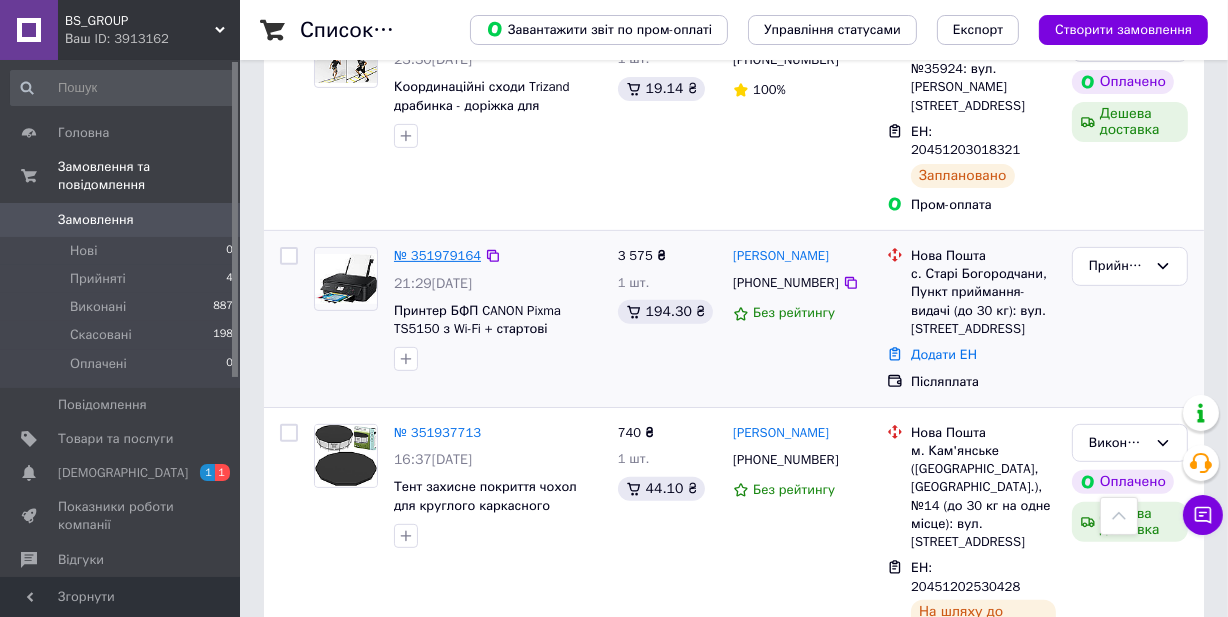 click on "№ 351979164" at bounding box center [437, 255] 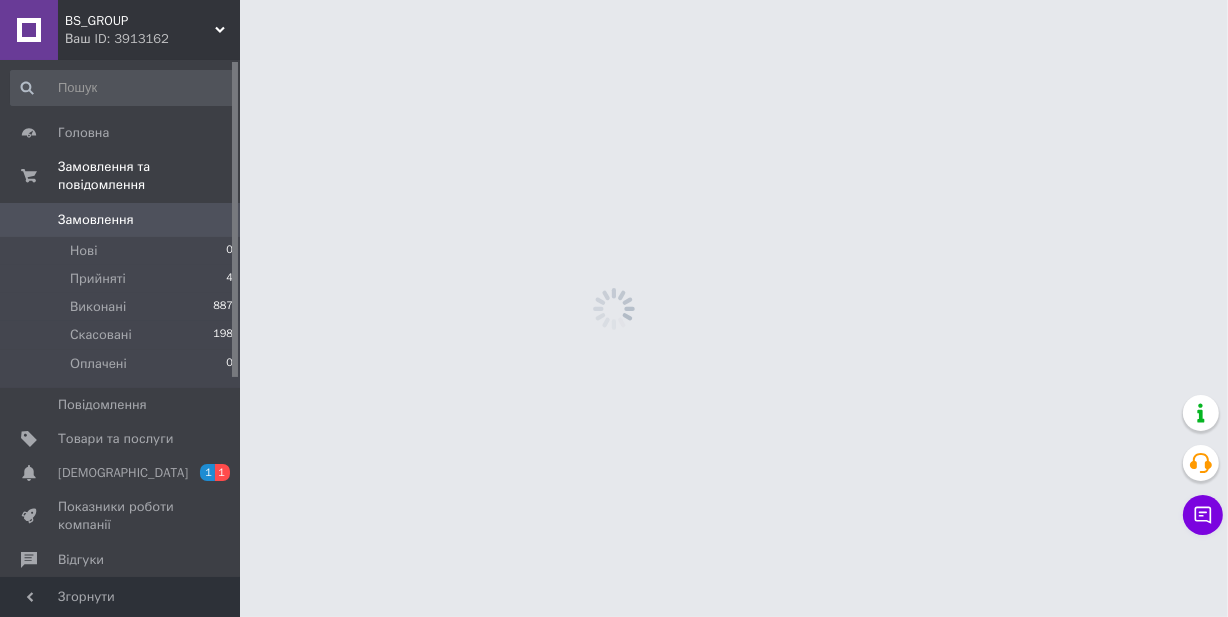 scroll, scrollTop: 0, scrollLeft: 0, axis: both 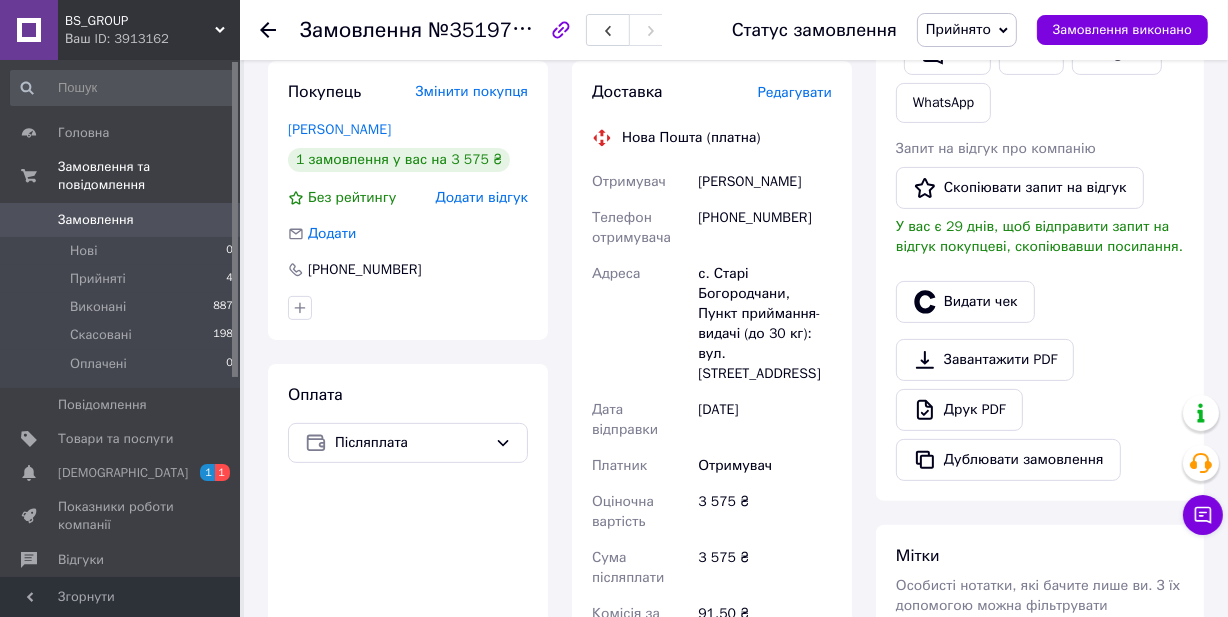 click on "Редагувати" at bounding box center (795, 92) 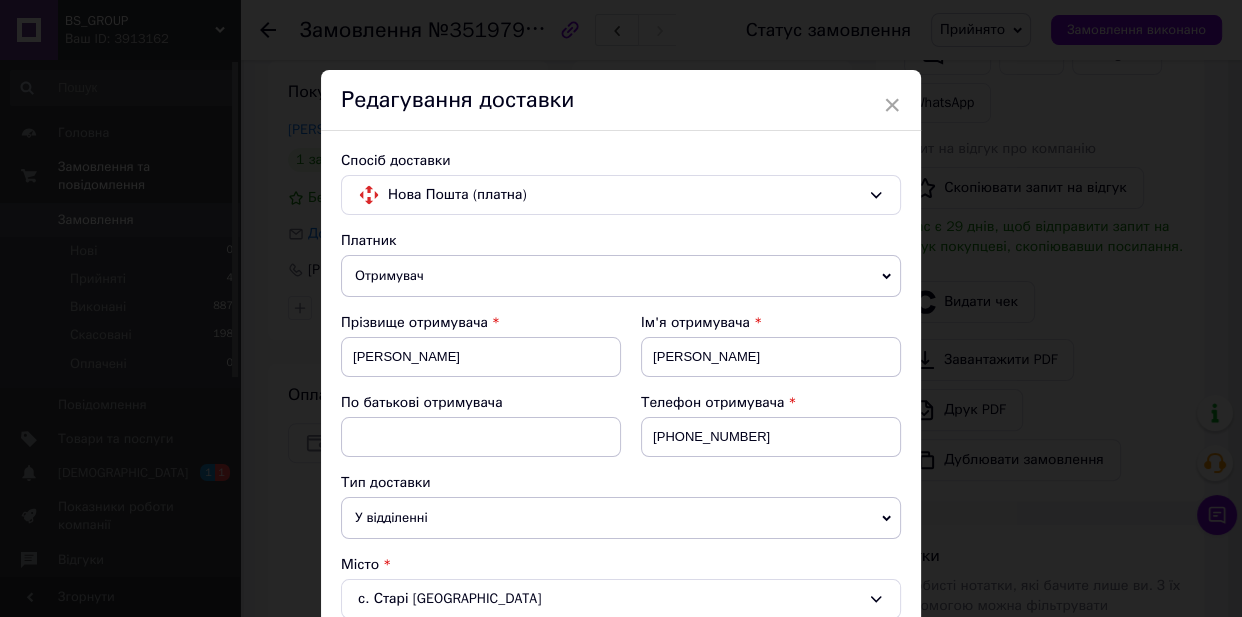 drag, startPoint x: 1234, startPoint y: 142, endPoint x: 1239, endPoint y: 160, distance: 18.681541 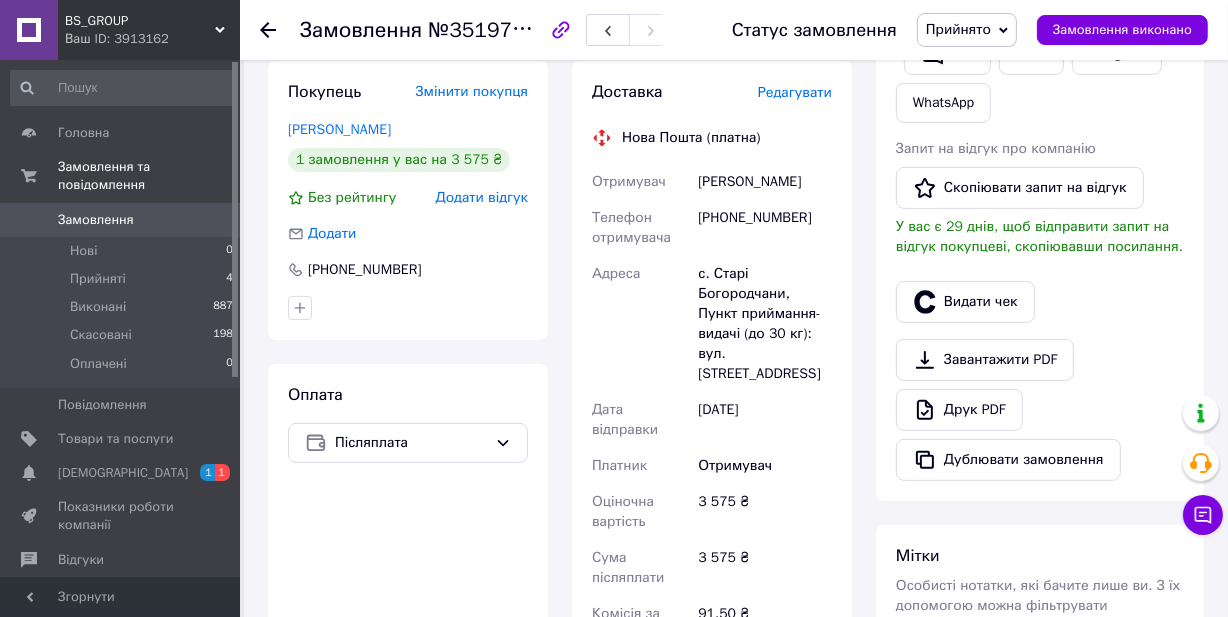 click on "Редагувати" at bounding box center [795, 92] 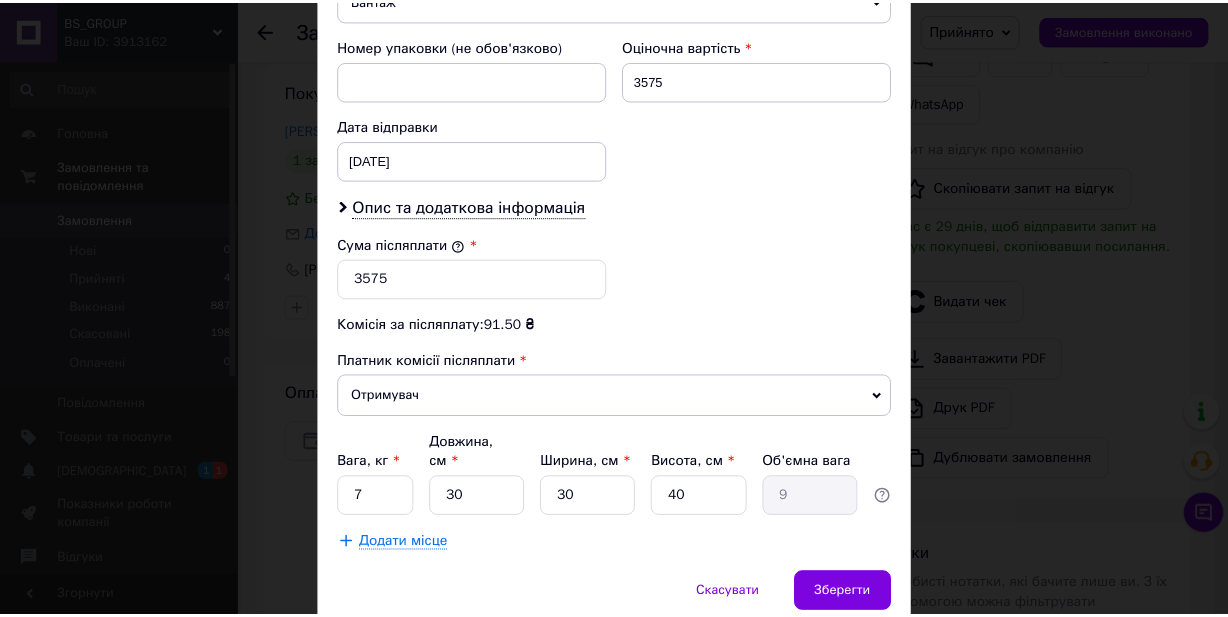 scroll, scrollTop: 831, scrollLeft: 0, axis: vertical 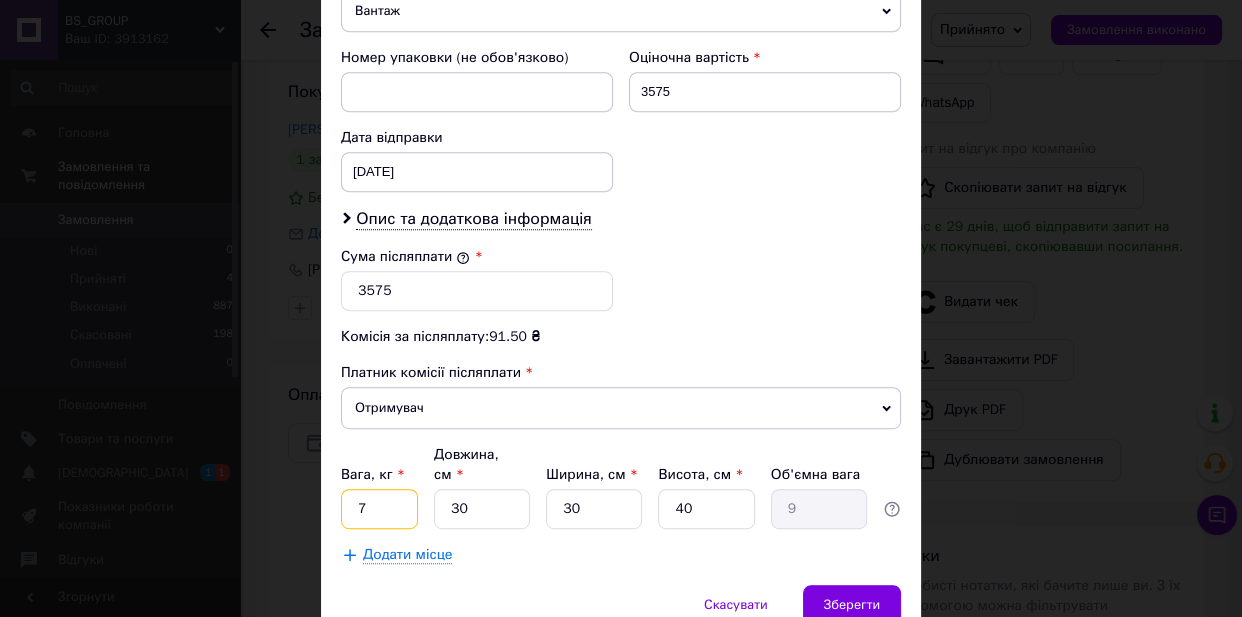 drag, startPoint x: 375, startPoint y: 489, endPoint x: 338, endPoint y: 489, distance: 37 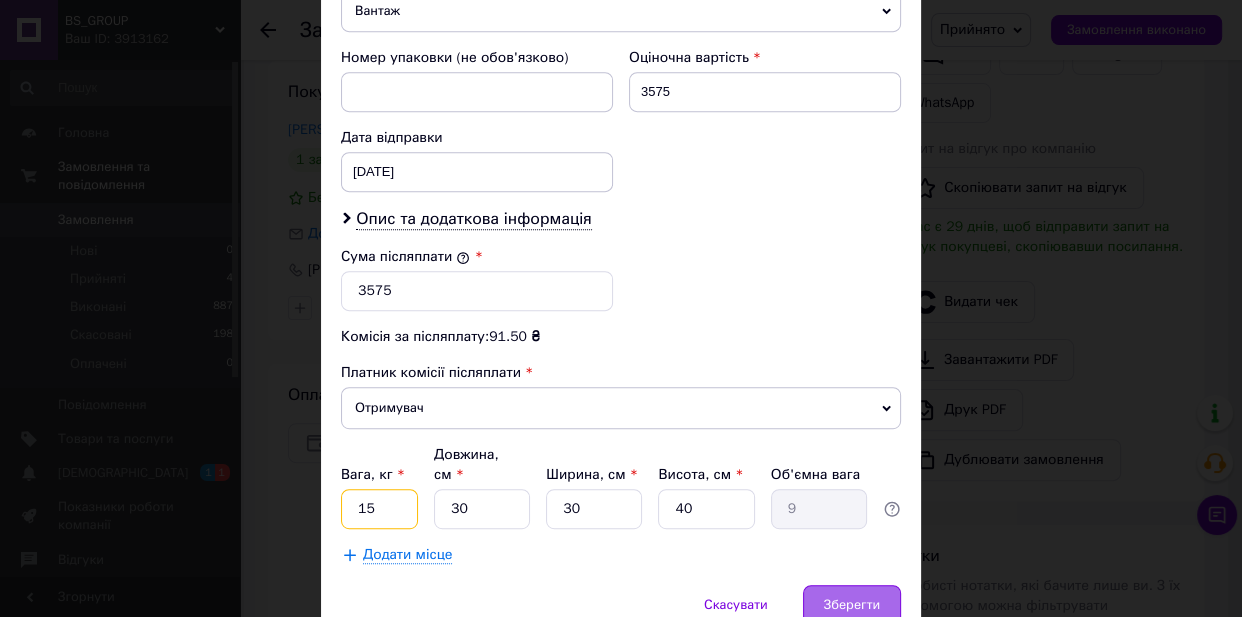type on "15" 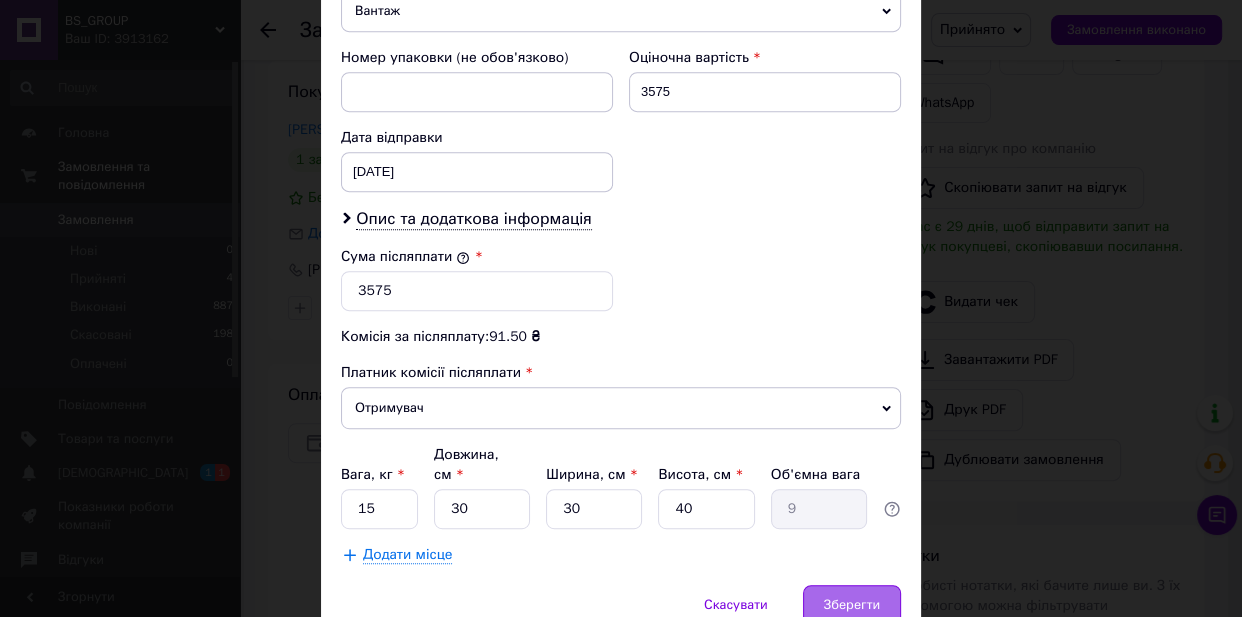click on "Зберегти" at bounding box center (852, 605) 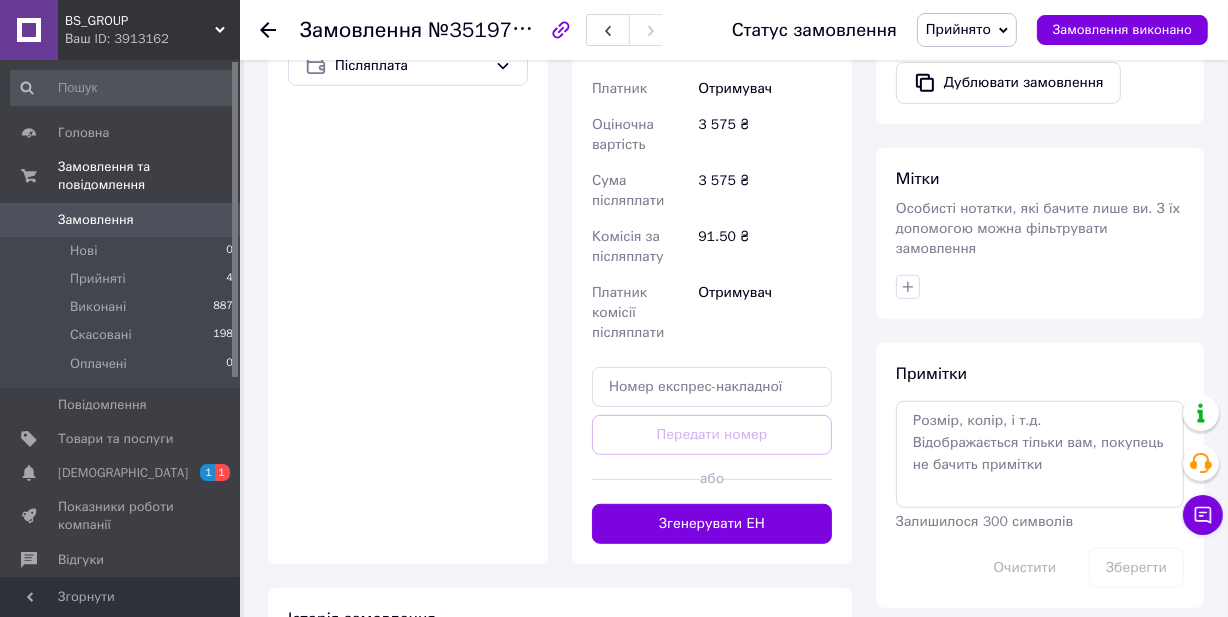 scroll, scrollTop: 843, scrollLeft: 0, axis: vertical 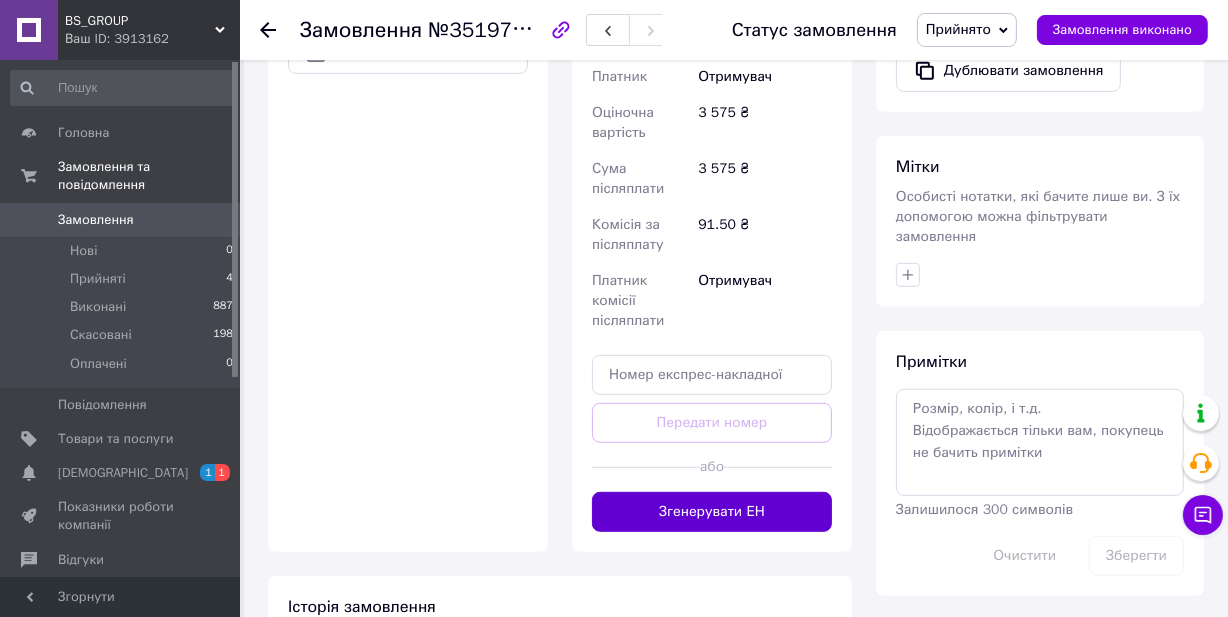 click on "Згенерувати ЕН" at bounding box center [712, 512] 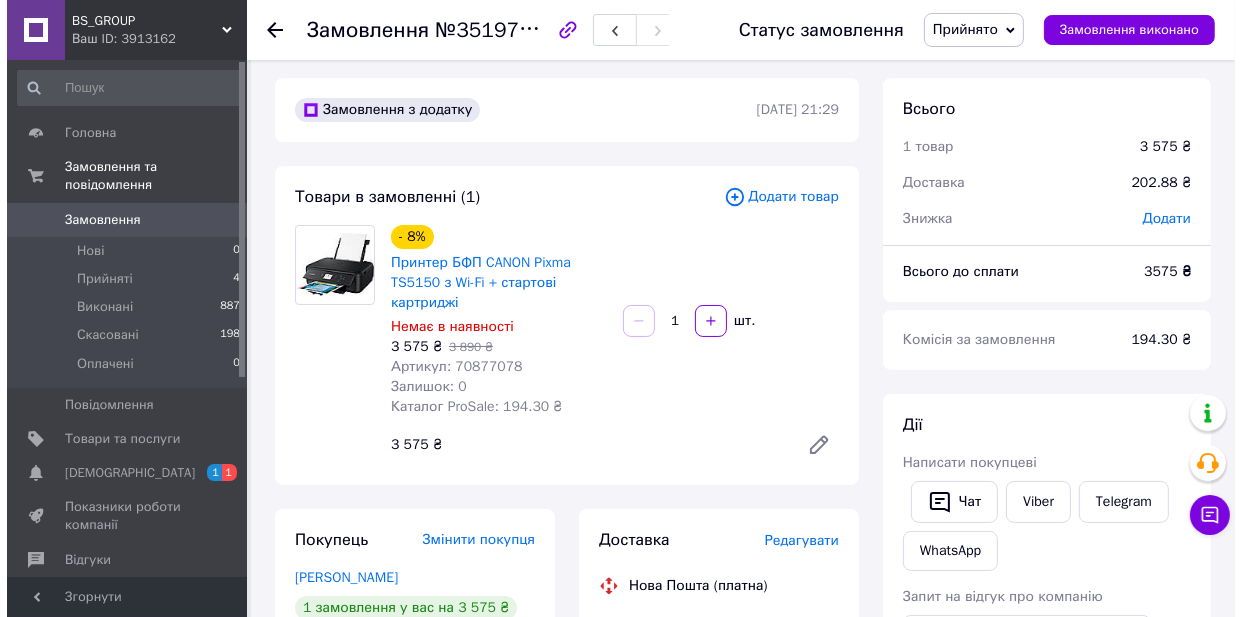 scroll, scrollTop: 0, scrollLeft: 0, axis: both 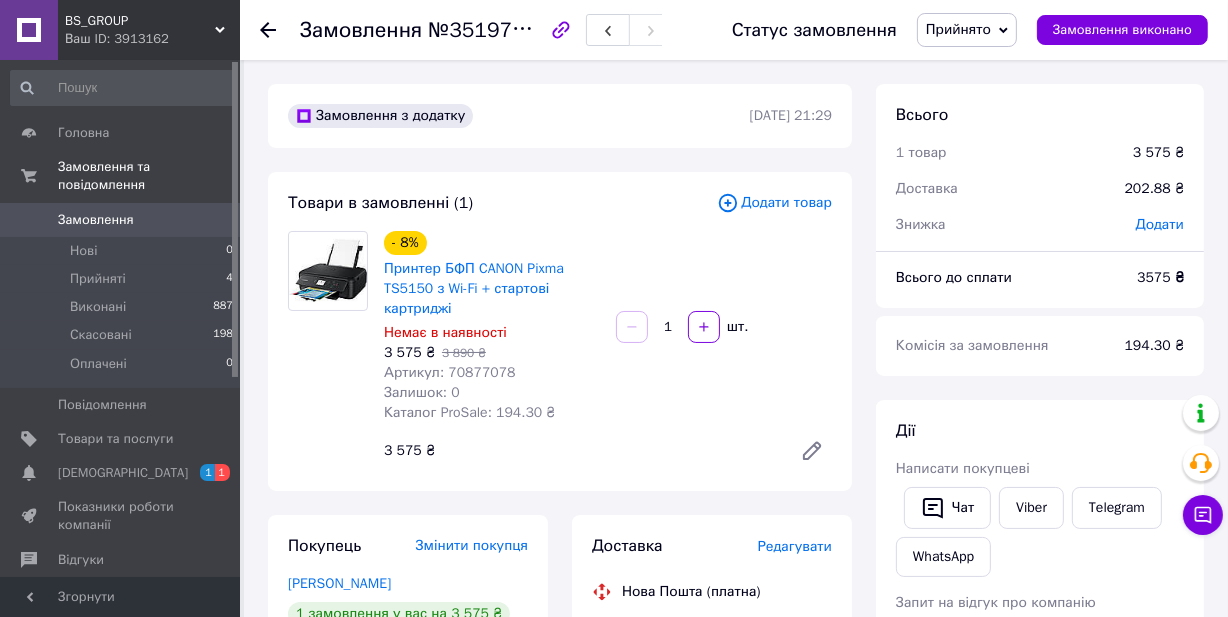 click on "Замовлення" at bounding box center [96, 220] 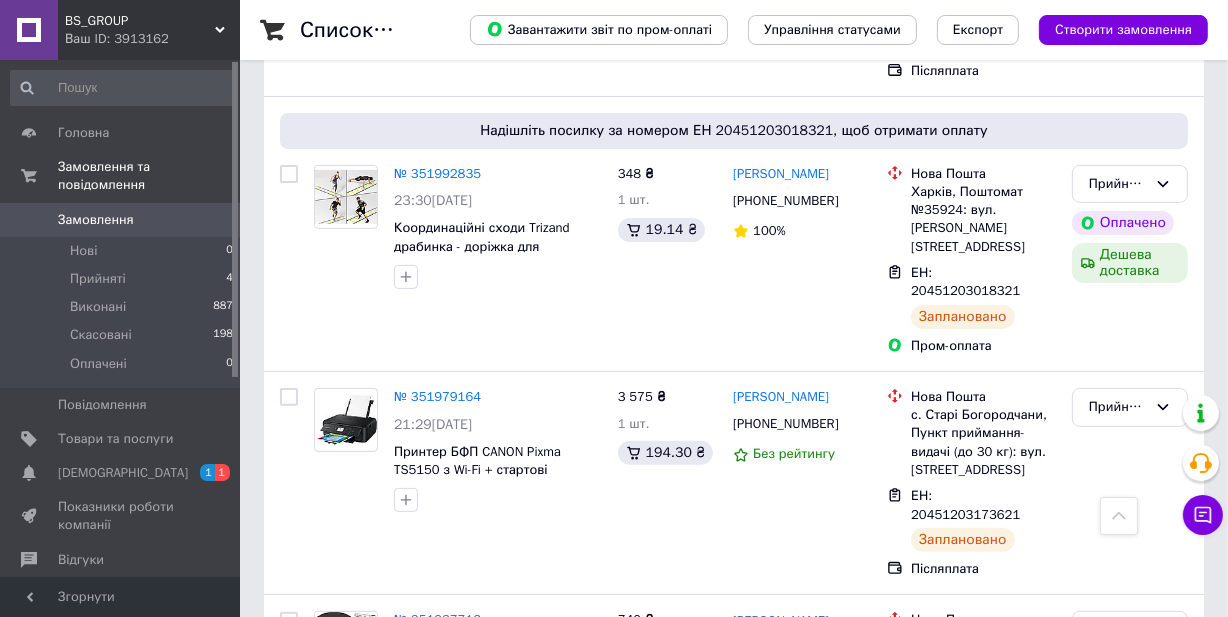 scroll, scrollTop: 484, scrollLeft: 0, axis: vertical 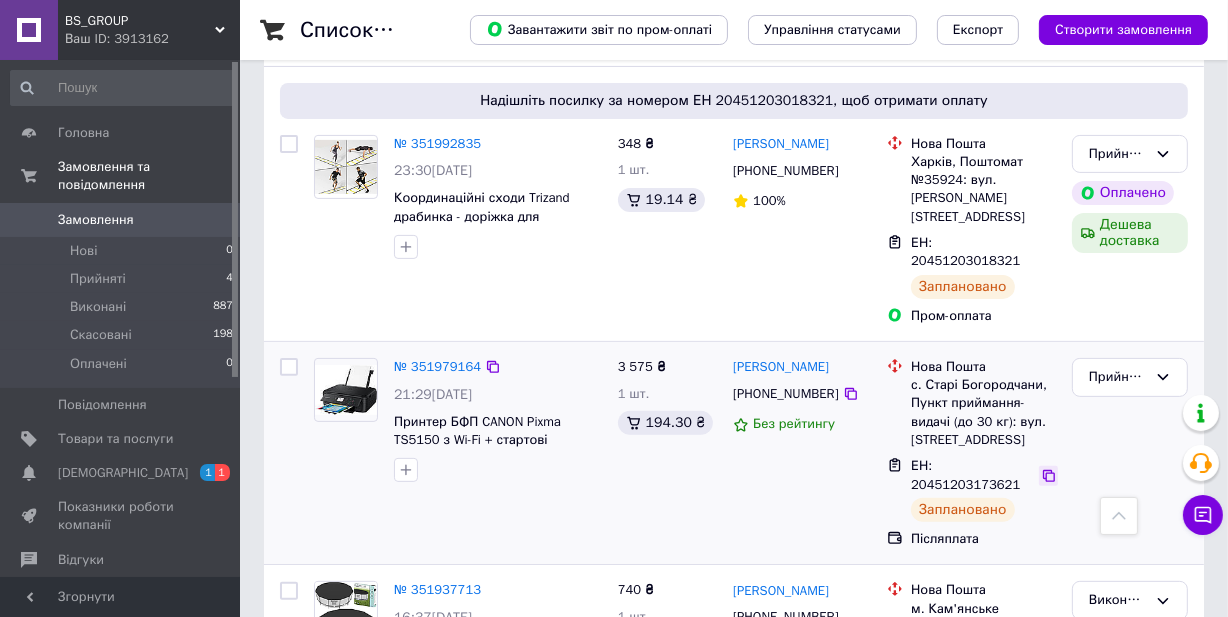 click 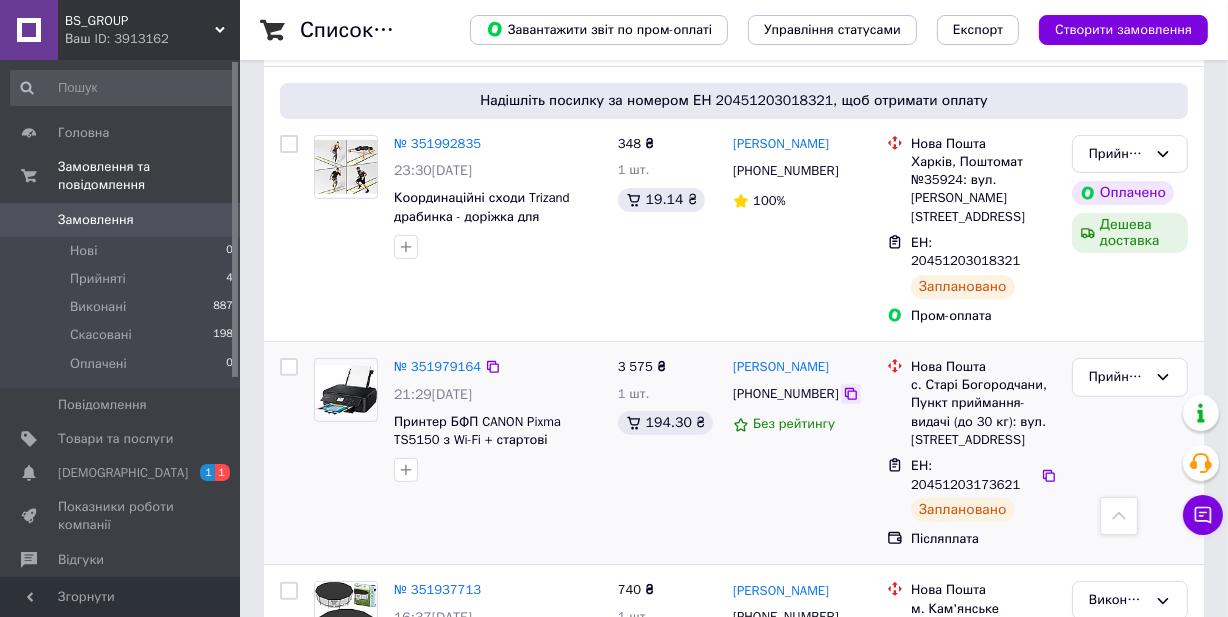 click 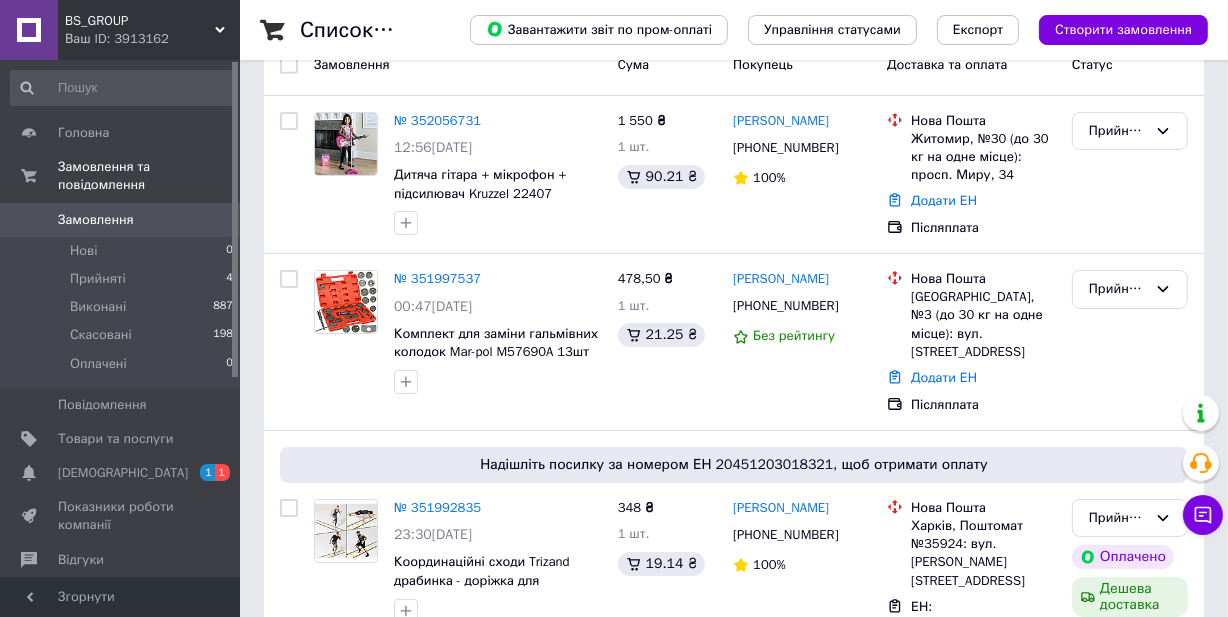 scroll, scrollTop: 60, scrollLeft: 0, axis: vertical 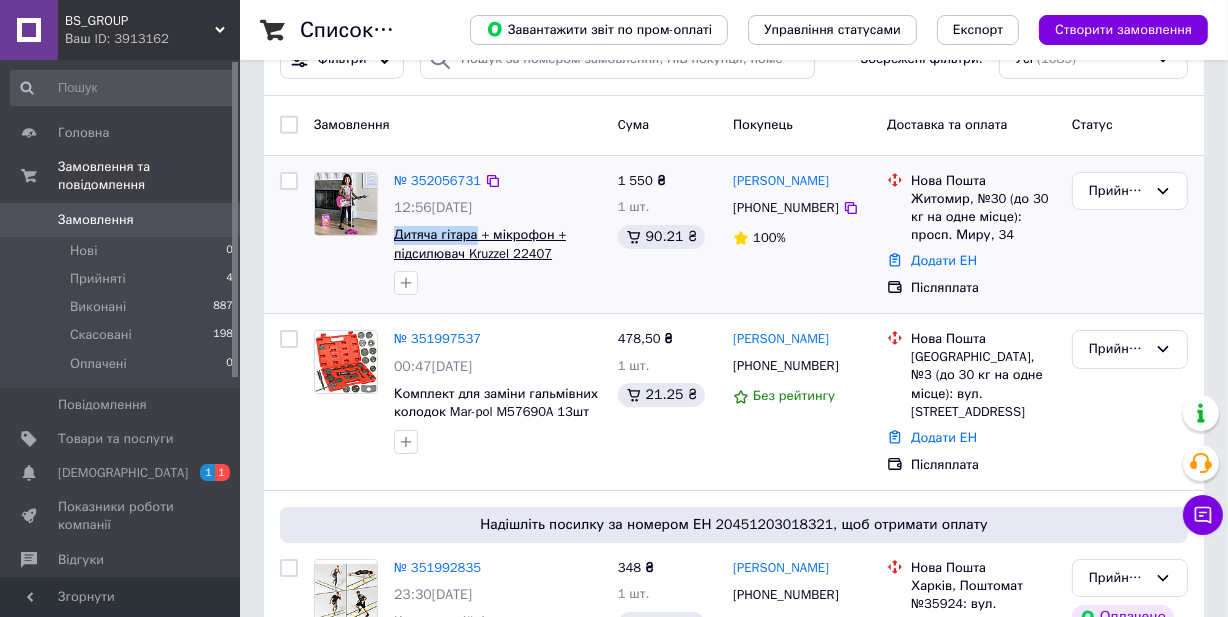 drag, startPoint x: 391, startPoint y: 234, endPoint x: 471, endPoint y: 235, distance: 80.00625 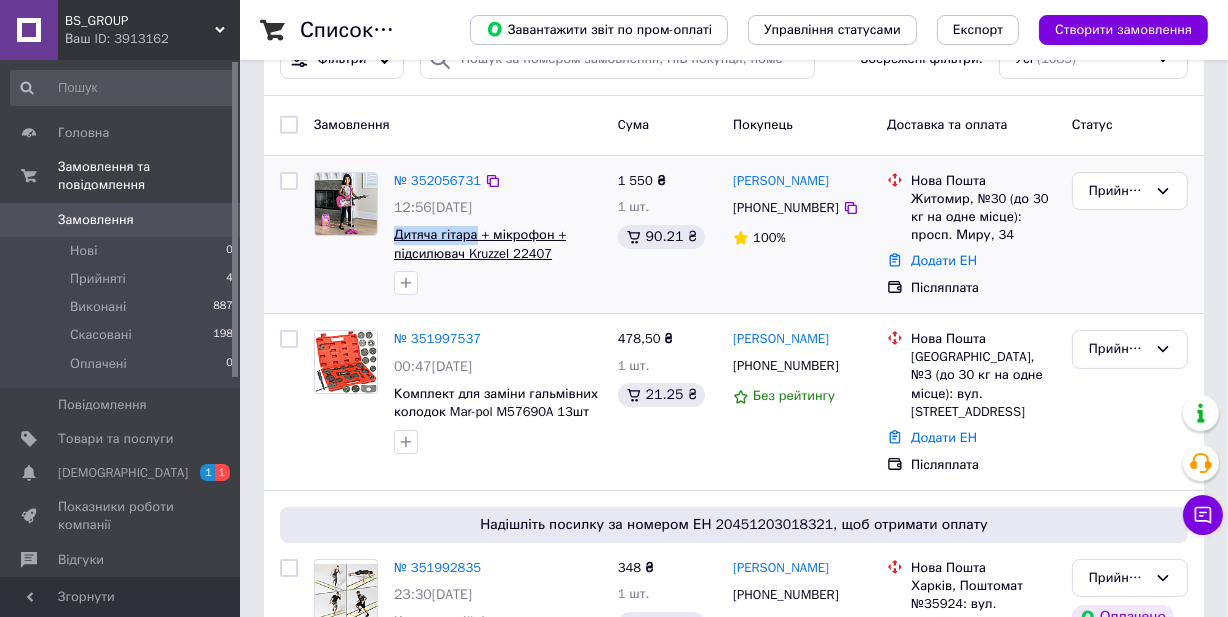copy on "Дитяча гітара" 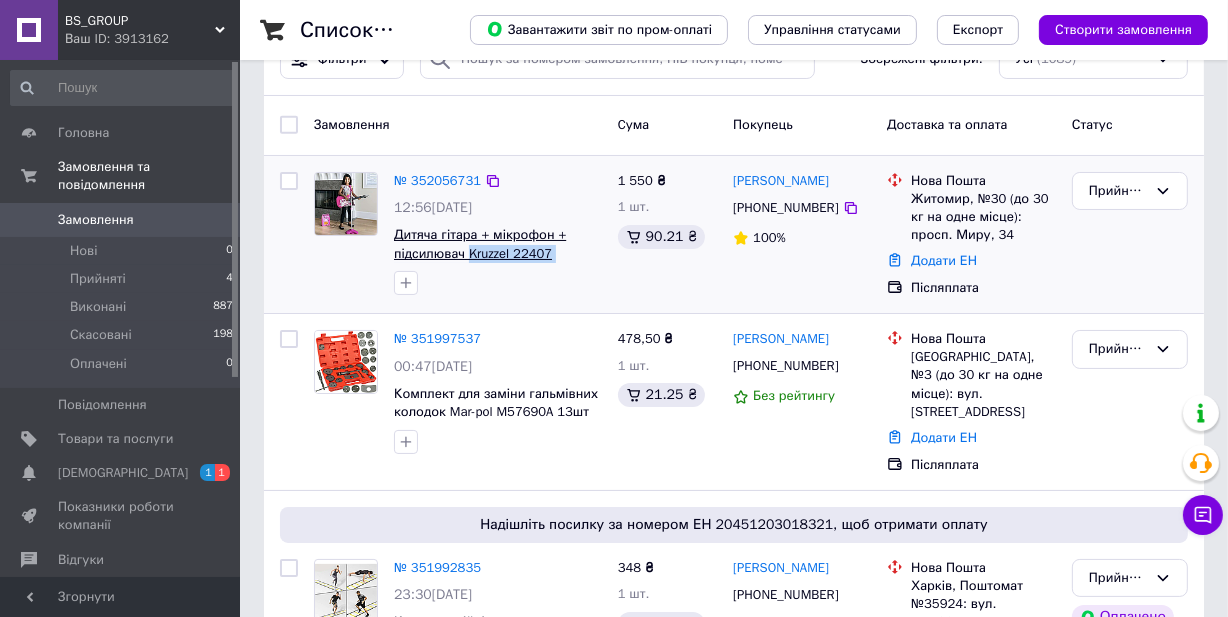 drag, startPoint x: 506, startPoint y: 263, endPoint x: 466, endPoint y: 259, distance: 40.1995 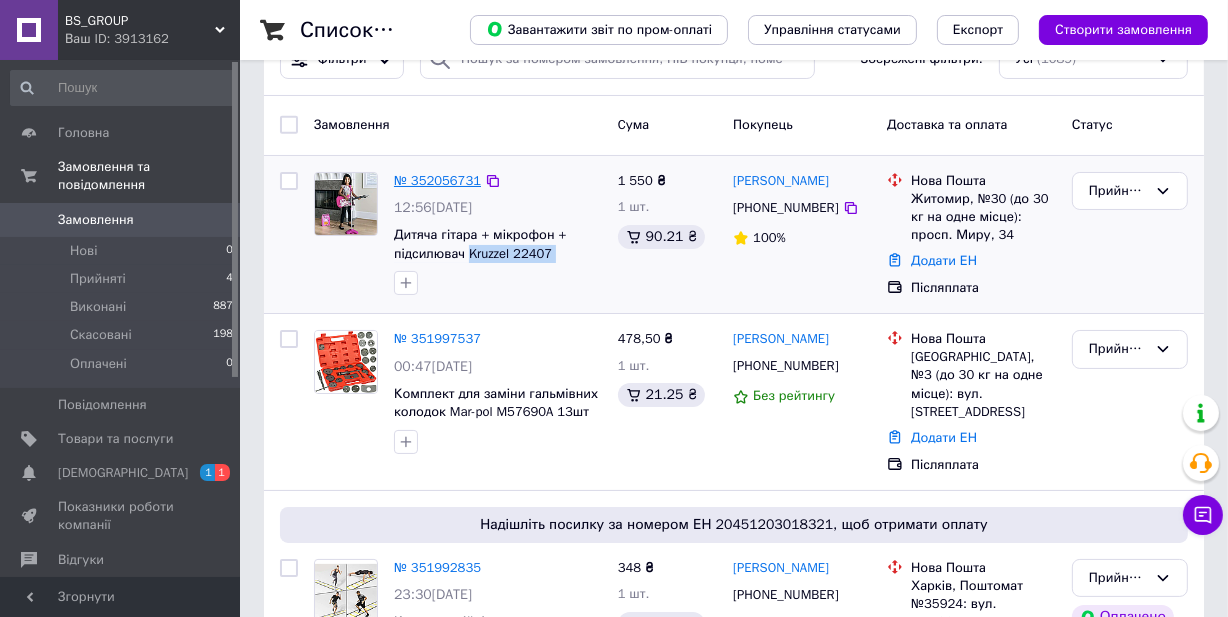 click on "№ 352056731" at bounding box center [437, 180] 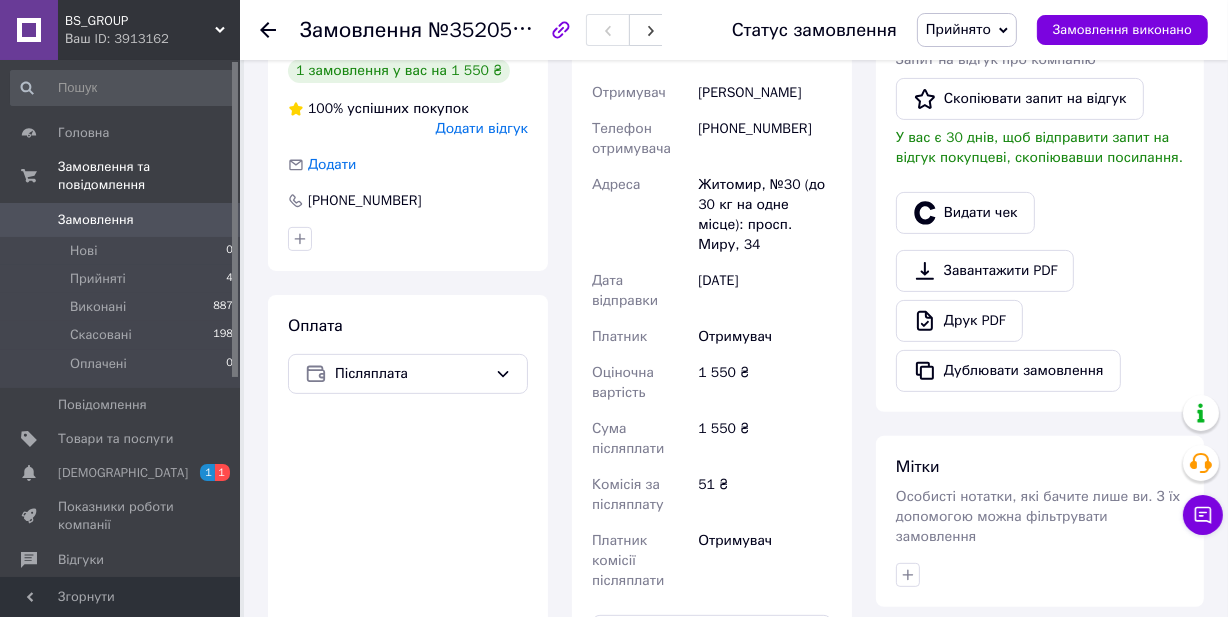 scroll, scrollTop: 539, scrollLeft: 0, axis: vertical 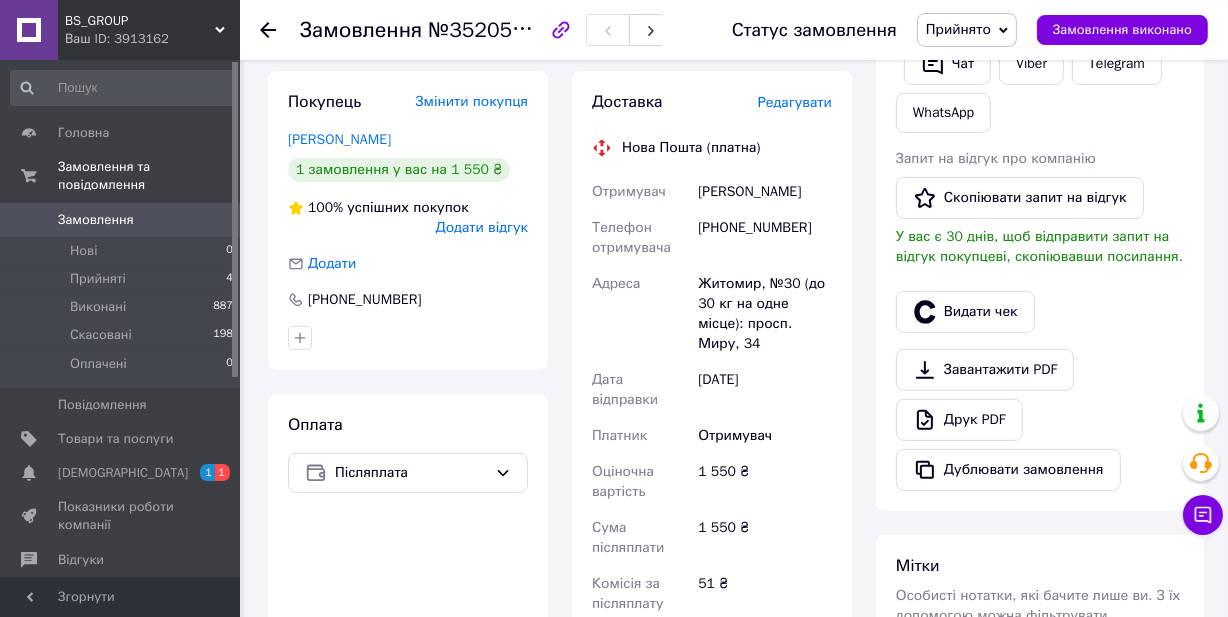 click on "Редагувати" at bounding box center (795, 102) 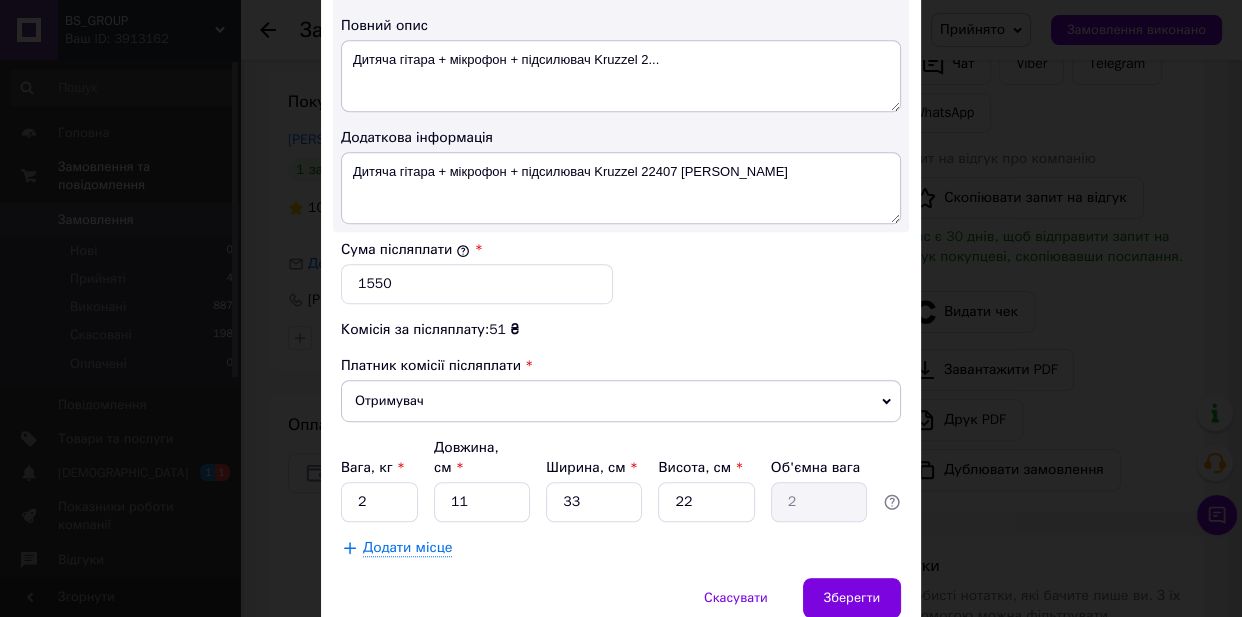 scroll, scrollTop: 1129, scrollLeft: 0, axis: vertical 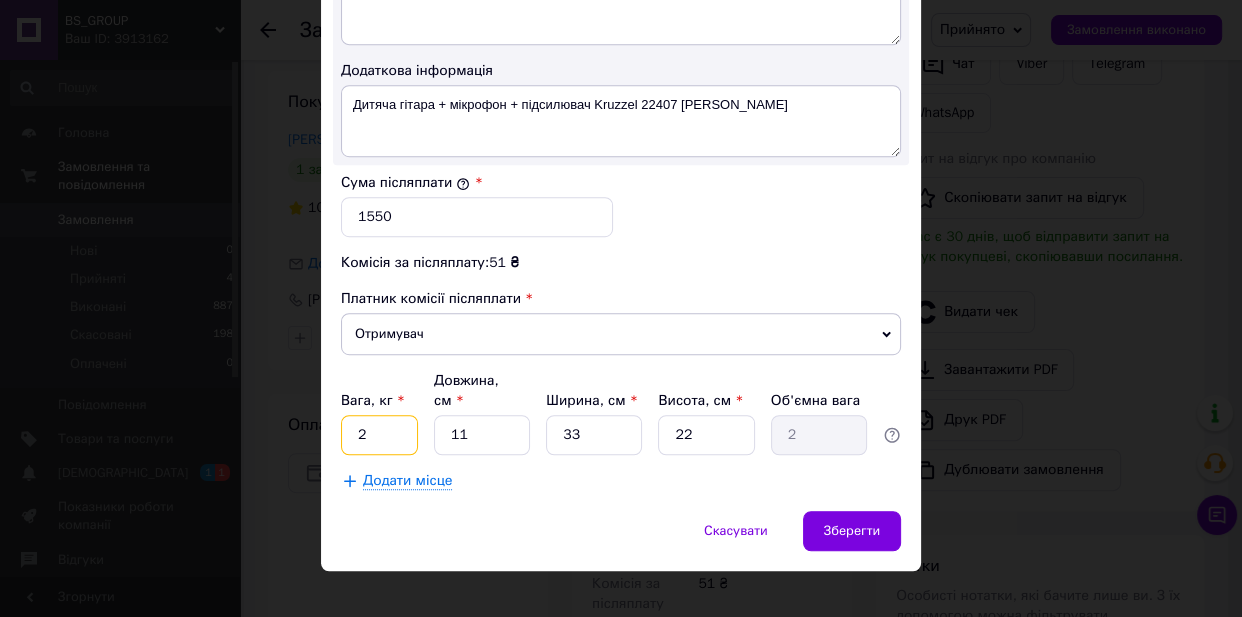 drag, startPoint x: 351, startPoint y: 412, endPoint x: 301, endPoint y: 412, distance: 50 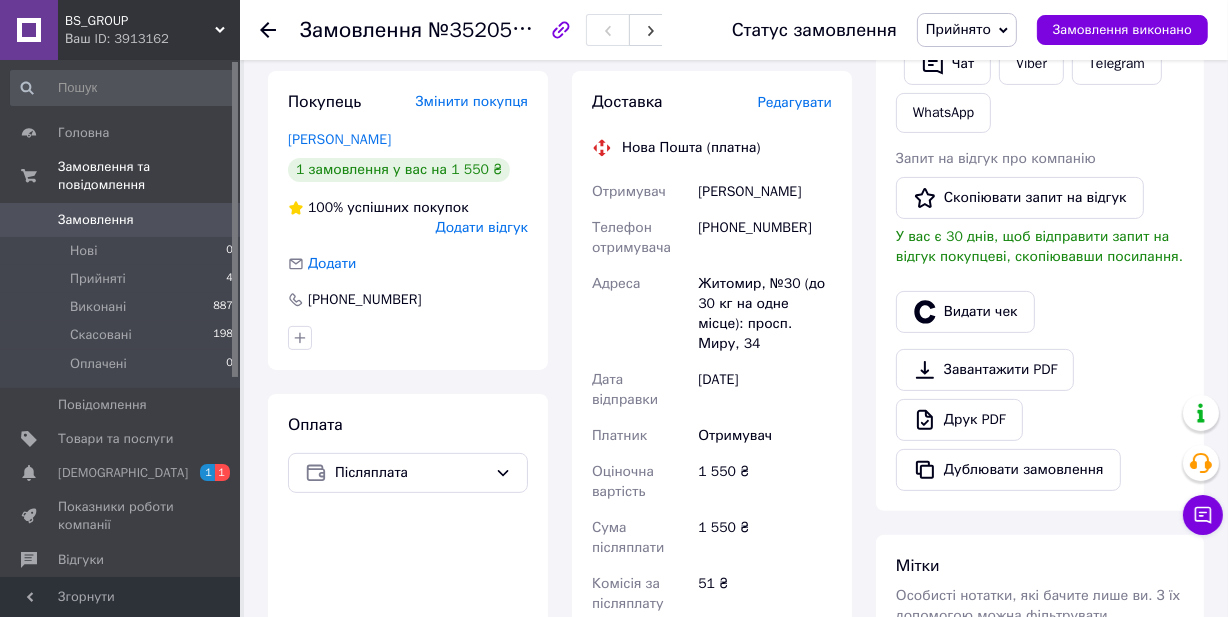 click on "Редагувати" at bounding box center (795, 102) 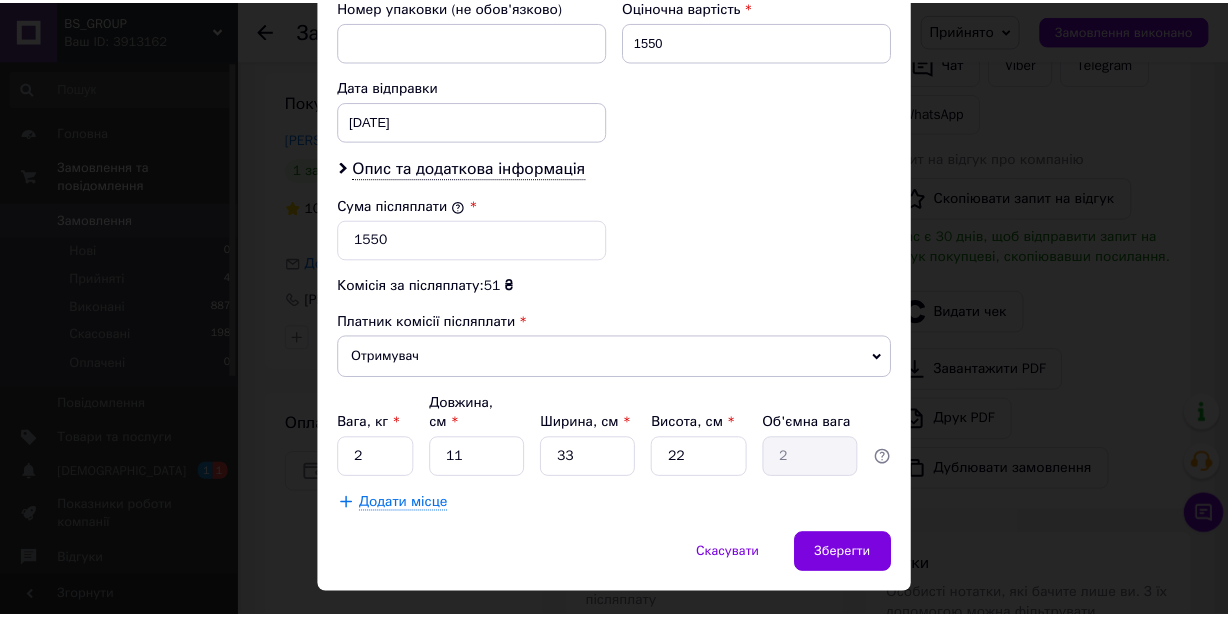 scroll, scrollTop: 882, scrollLeft: 0, axis: vertical 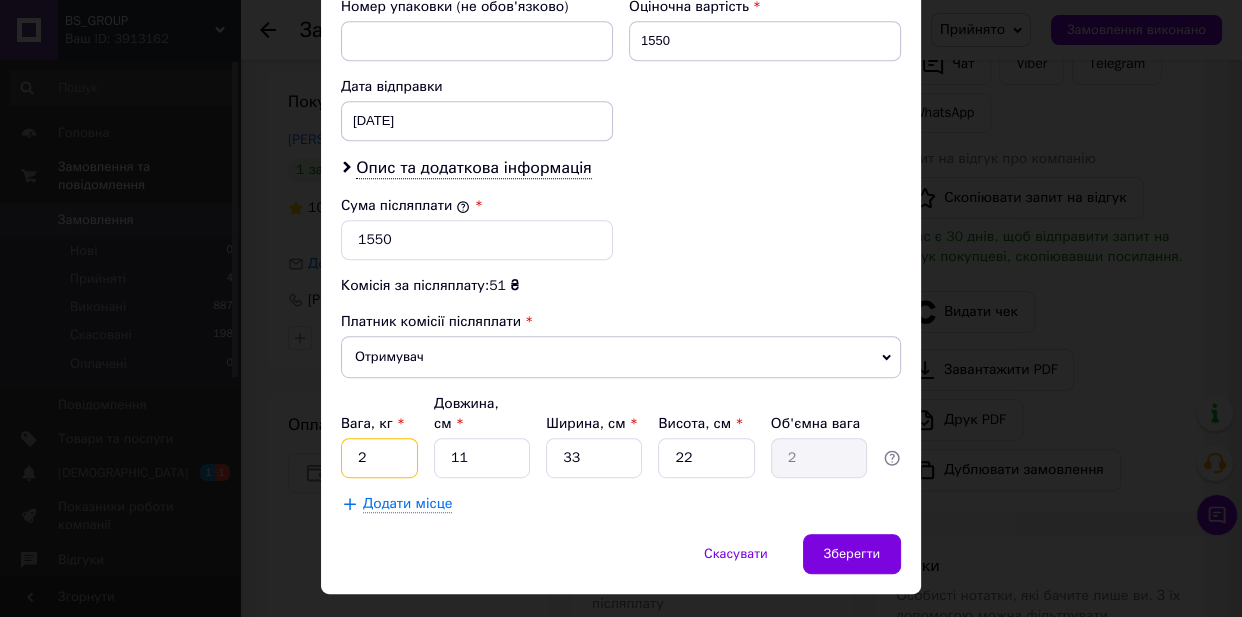 click on "2" at bounding box center [379, 458] 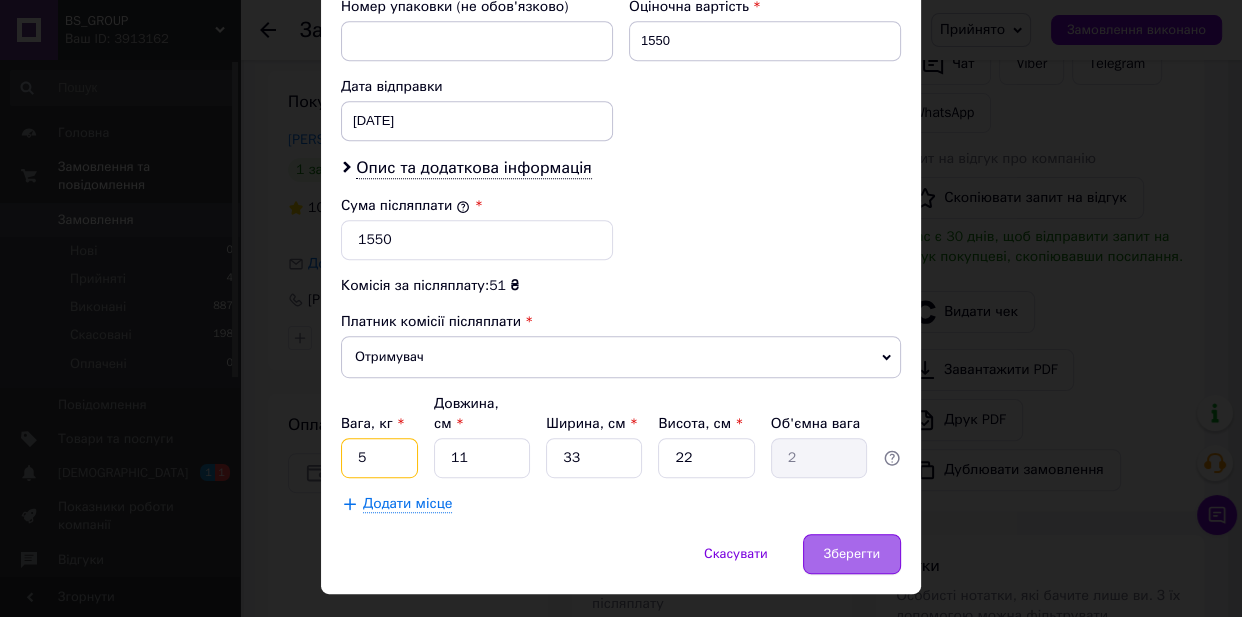 type on "5" 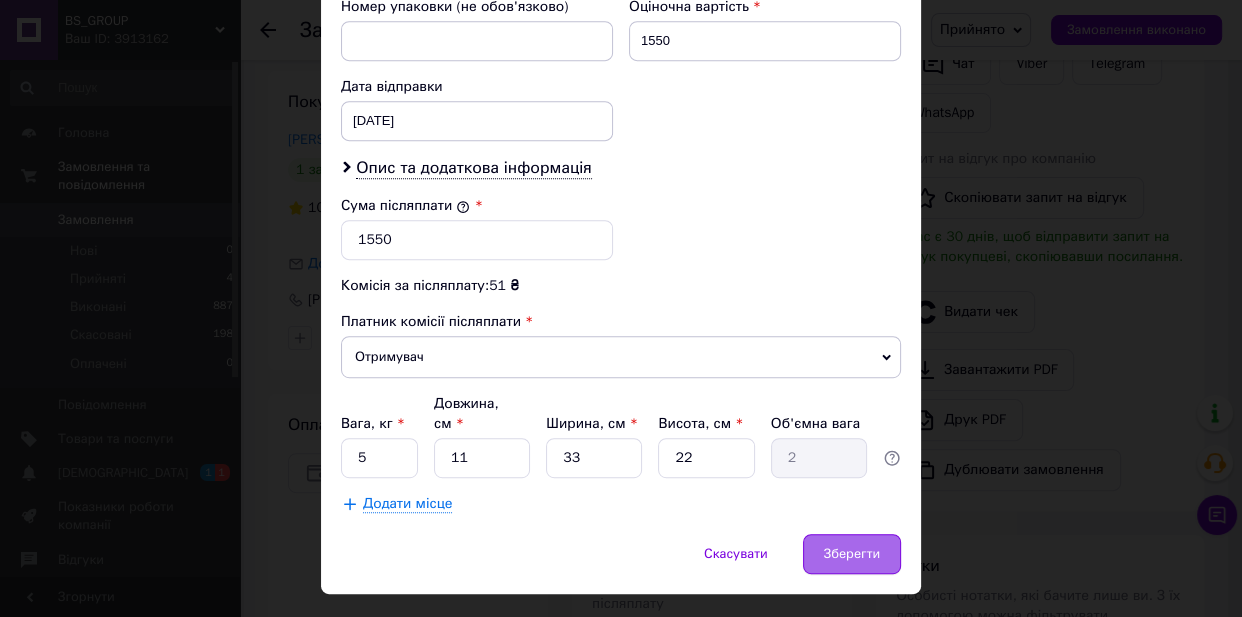 click on "Зберегти" at bounding box center [852, 554] 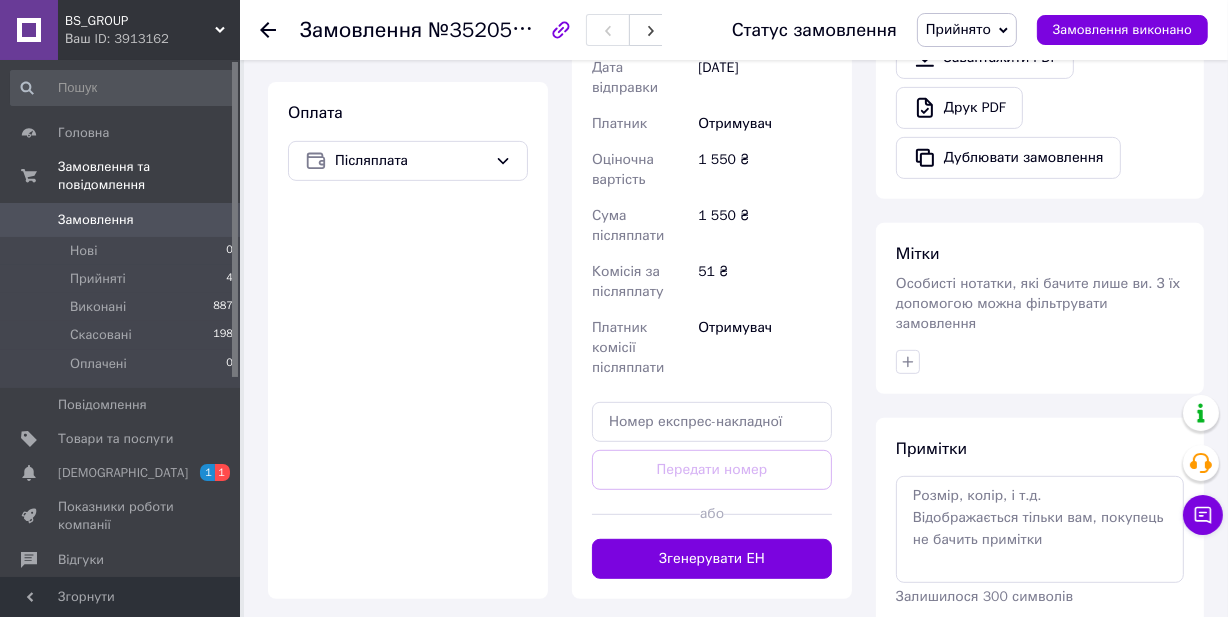 scroll, scrollTop: 795, scrollLeft: 0, axis: vertical 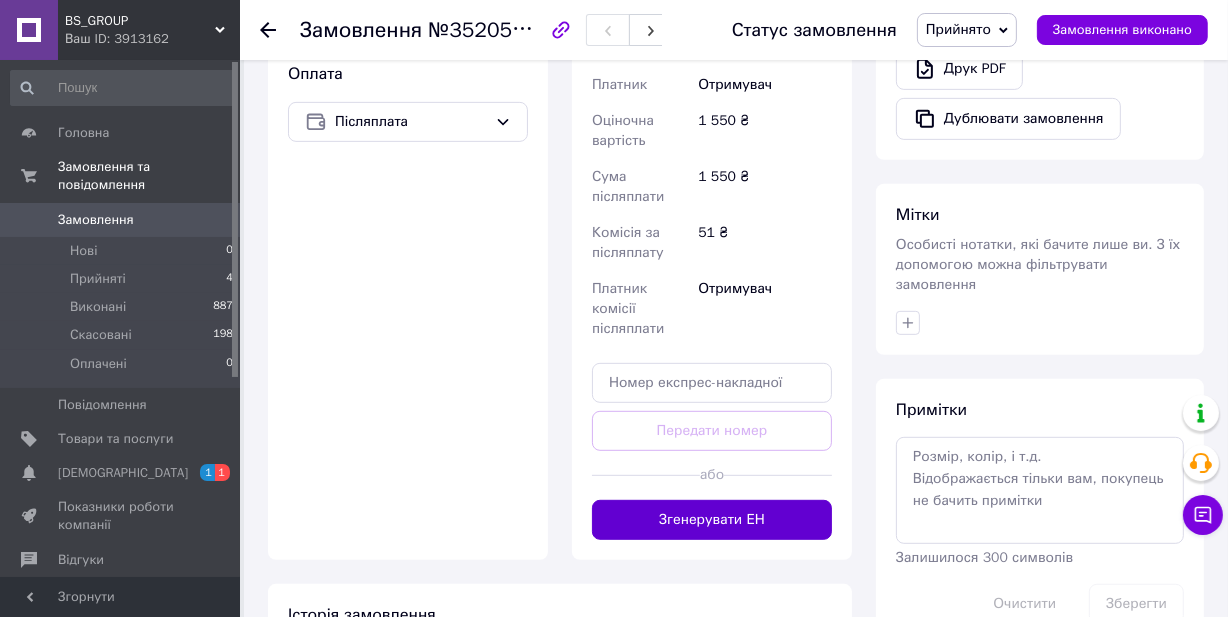 click on "Згенерувати ЕН" at bounding box center (712, 520) 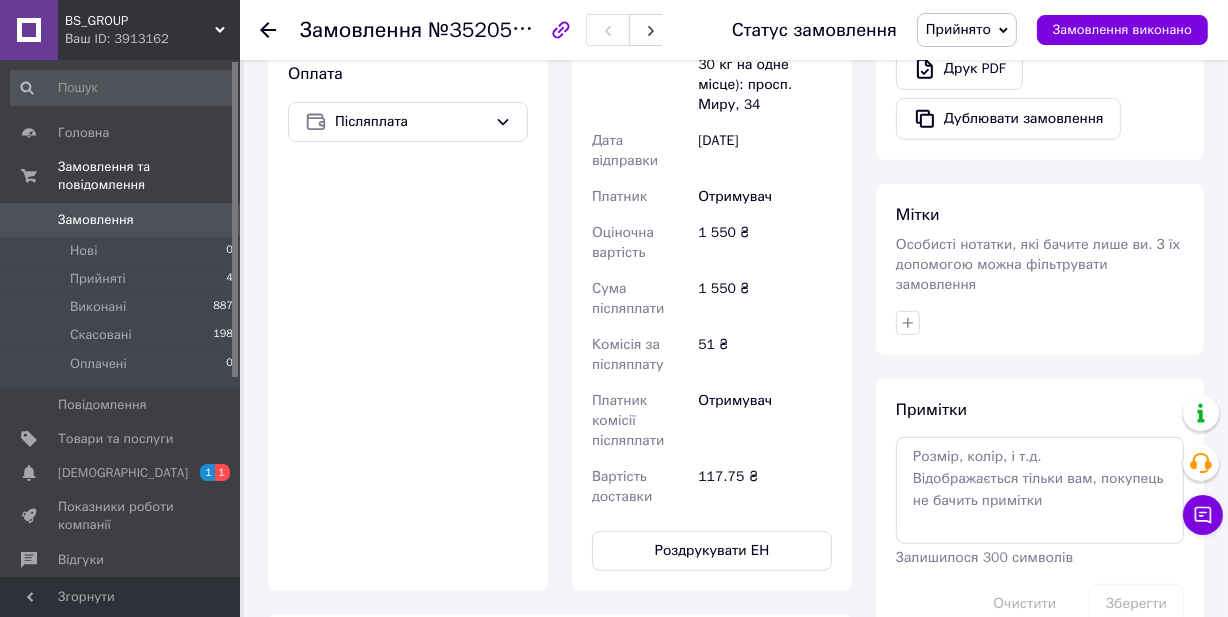 click 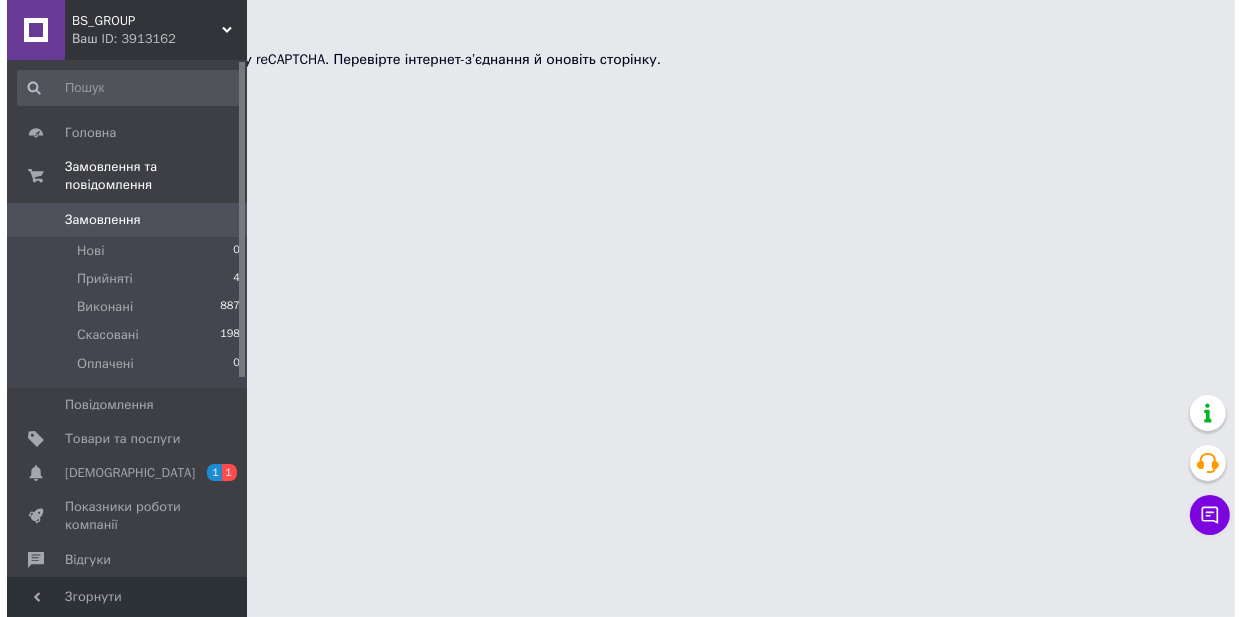 scroll, scrollTop: 0, scrollLeft: 0, axis: both 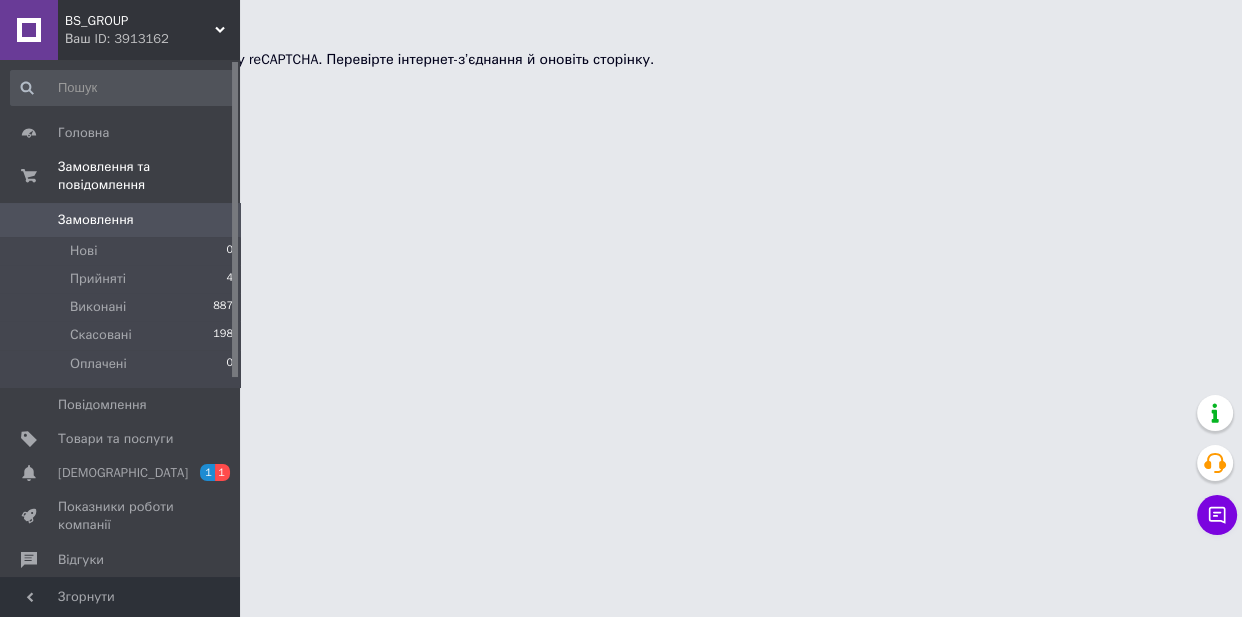 click on "Замовлення" at bounding box center (96, 220) 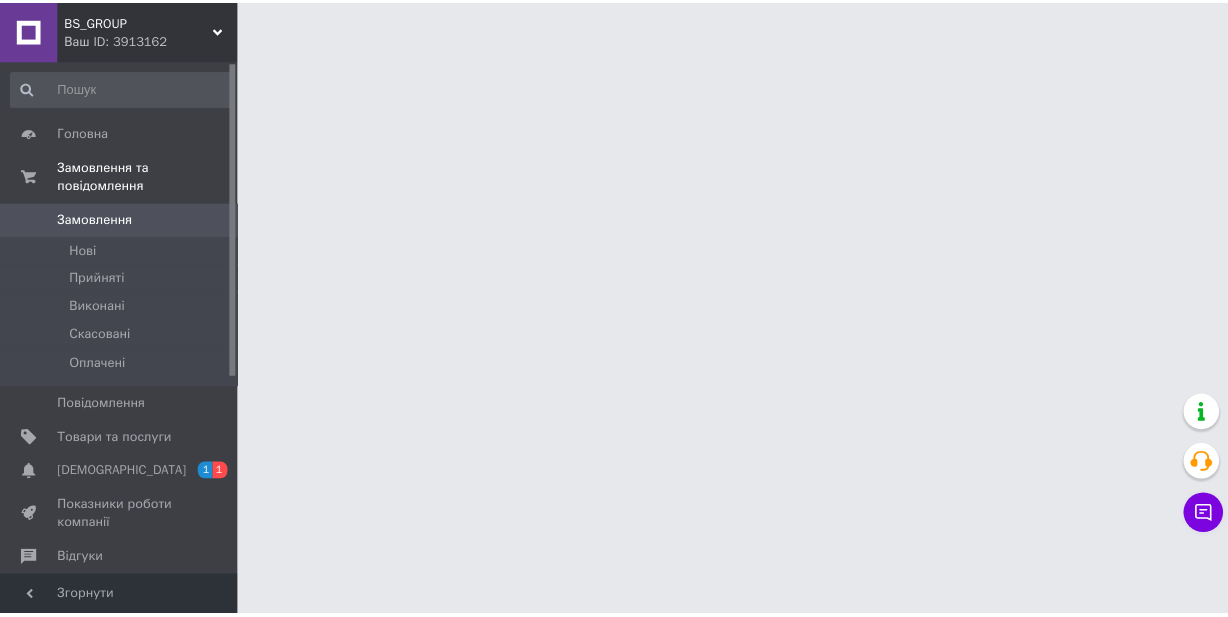 scroll, scrollTop: 0, scrollLeft: 0, axis: both 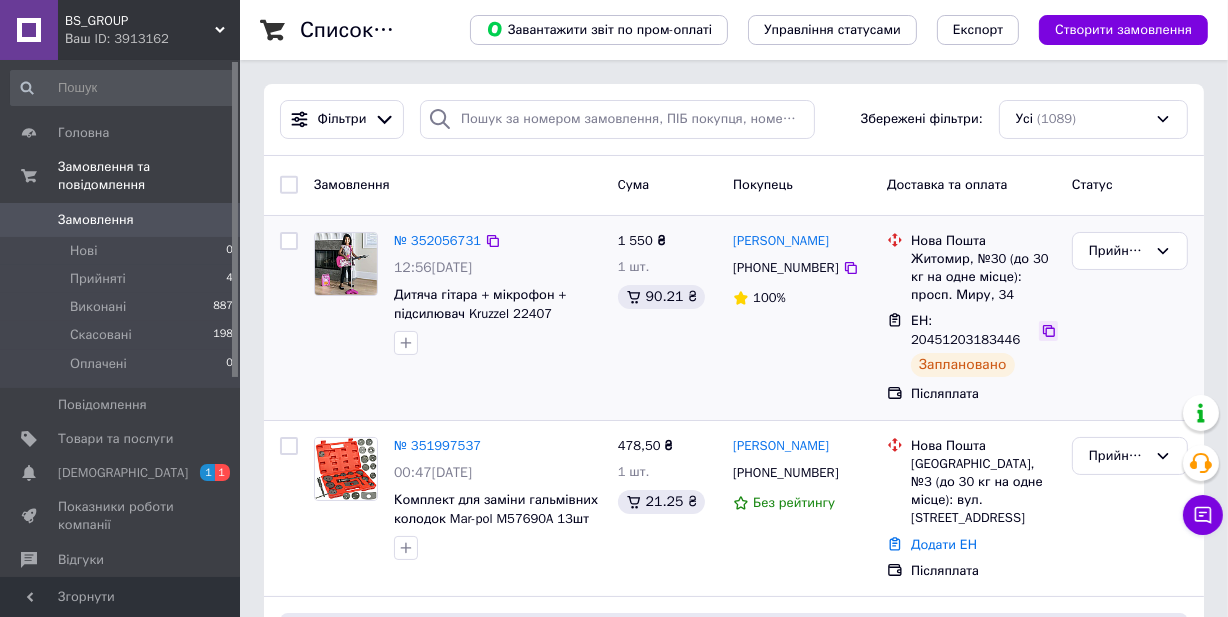 click 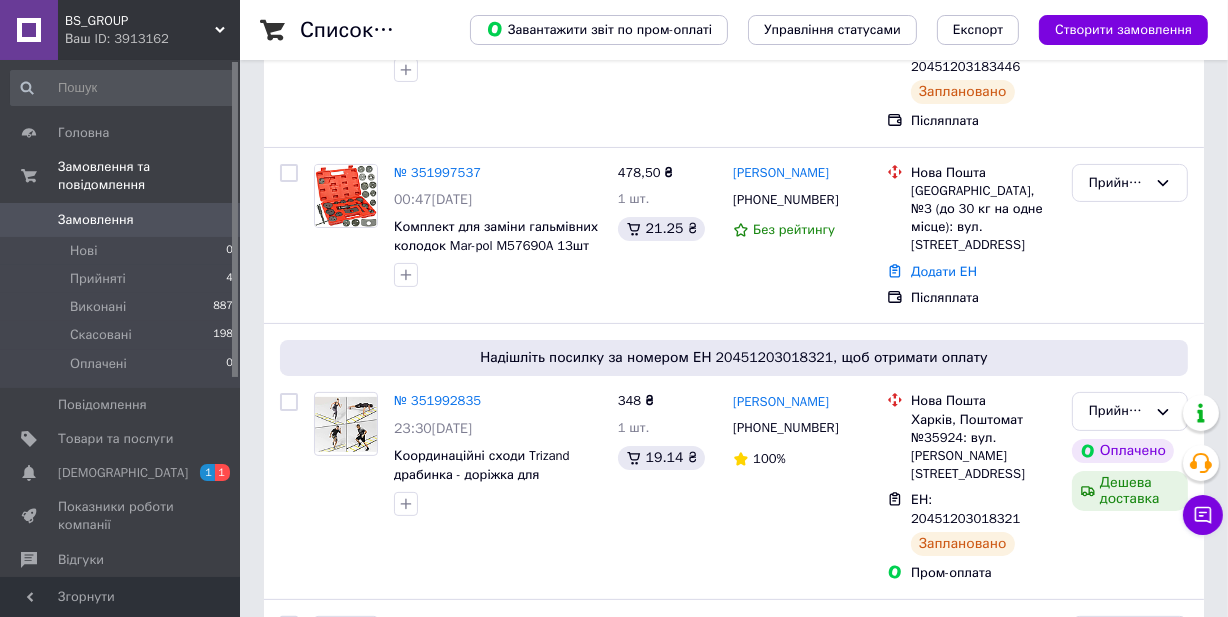 scroll, scrollTop: 333, scrollLeft: 0, axis: vertical 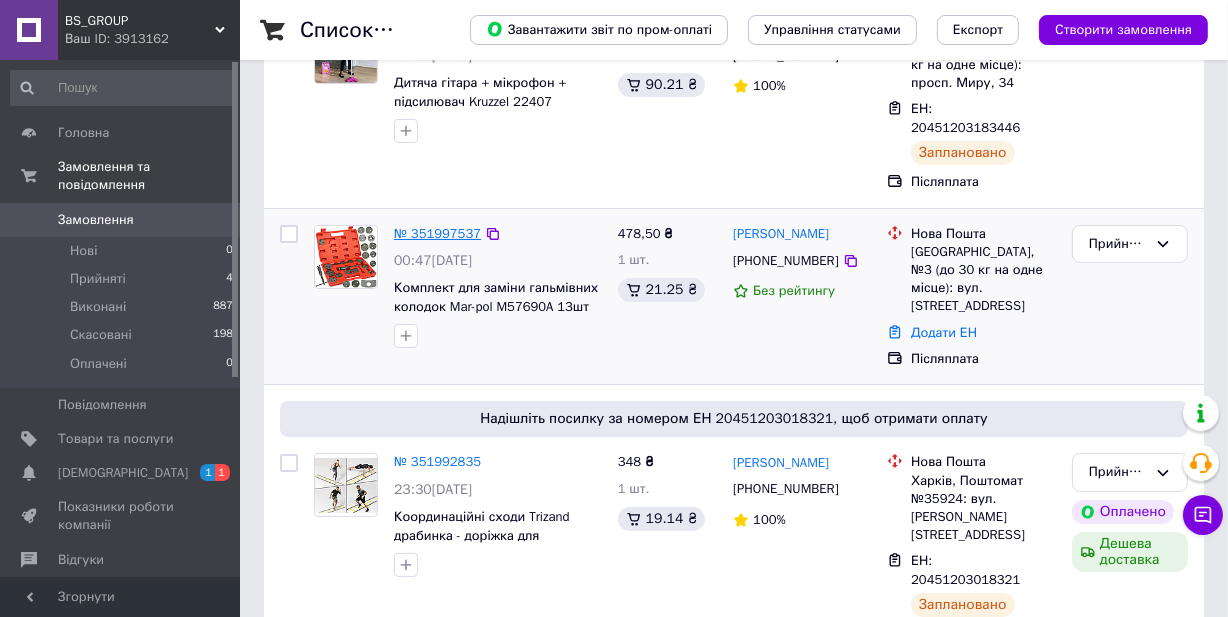 click on "№ 351997537" at bounding box center [437, 233] 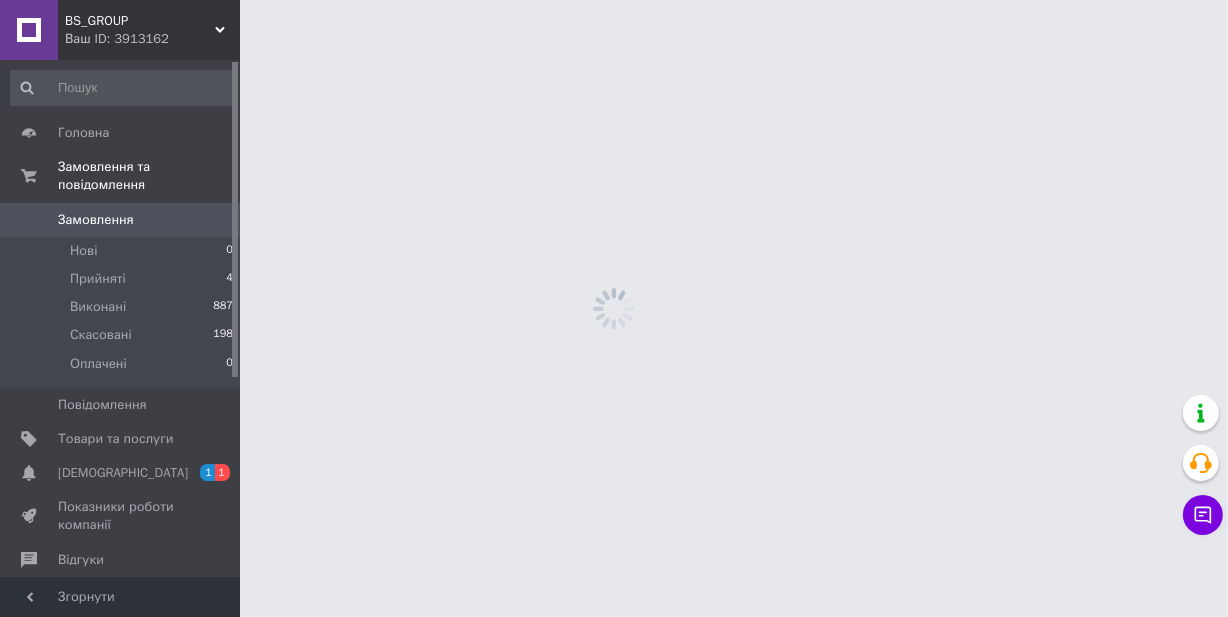 scroll, scrollTop: 0, scrollLeft: 0, axis: both 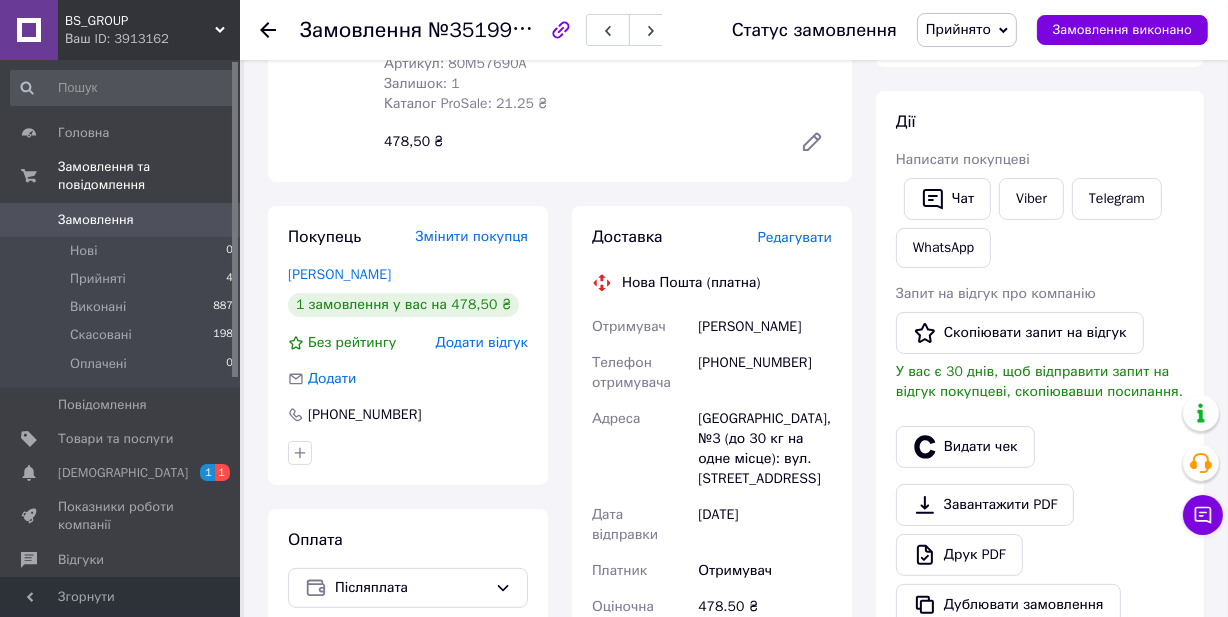 click on "Редагувати" at bounding box center [795, 237] 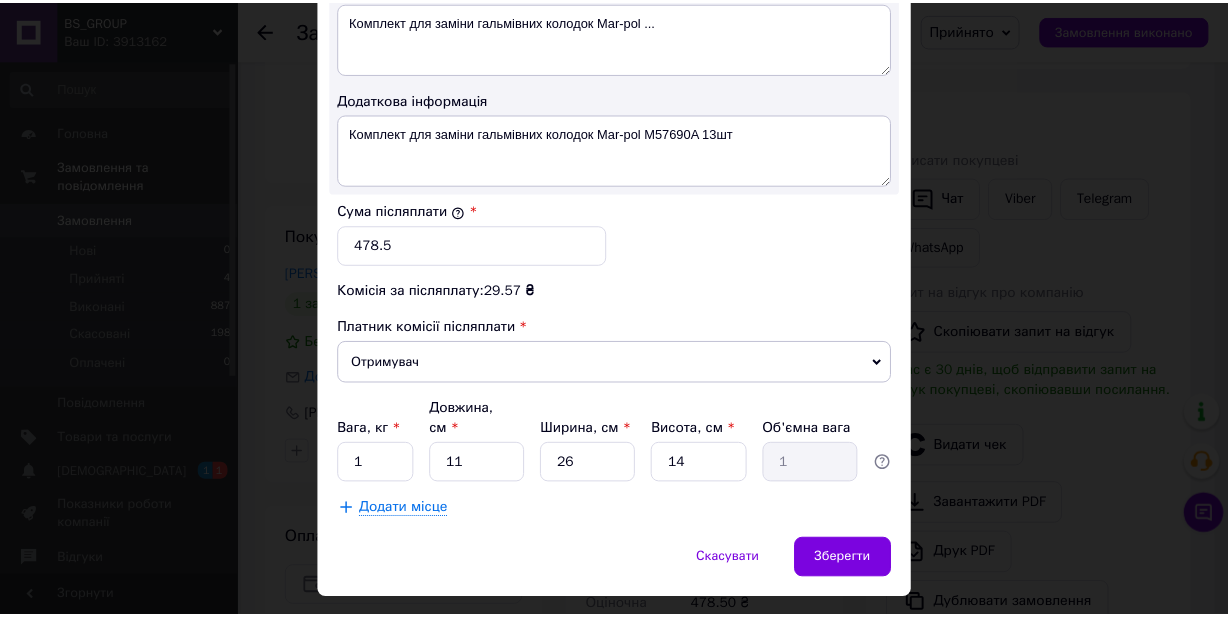 scroll, scrollTop: 1129, scrollLeft: 0, axis: vertical 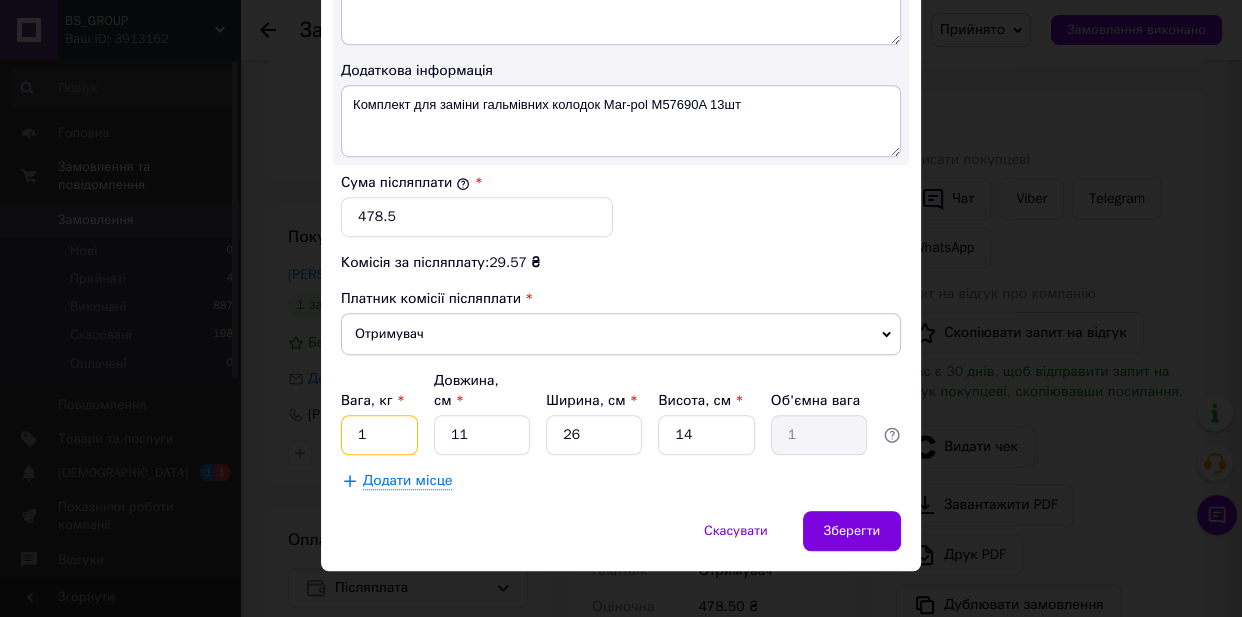 click on "Спосіб доставки Нова Пошта (платна) Платник Отримувач Відправник Прізвище отримувача Кулик Ім'я отримувача Роман По батькові отримувача Телефон отримувача +380671738810 Тип доставки У відділенні Кур'єром В поштоматі Місто Новояворівськ Відділення №3 (до 30 кг на одне місце): вул. Бандери, 36а Місце відправки Нововолинськ: №1: вул. Луцька, 25 Нововолинськ: №4 (до 30 кг на одне місце): 15-й Мікрорайон, 19 Додати ще місце відправки Тип посилки Вантаж Документи Номер упаковки (не обов'язково) Оціночна вартість 478.5 Дата відправки 10.07.2025 < 2025 > < Июль > Пн Вт Ср Чт Пт Сб Вс 30 1 2 3 4 5 6 7" at bounding box center [621, -244] 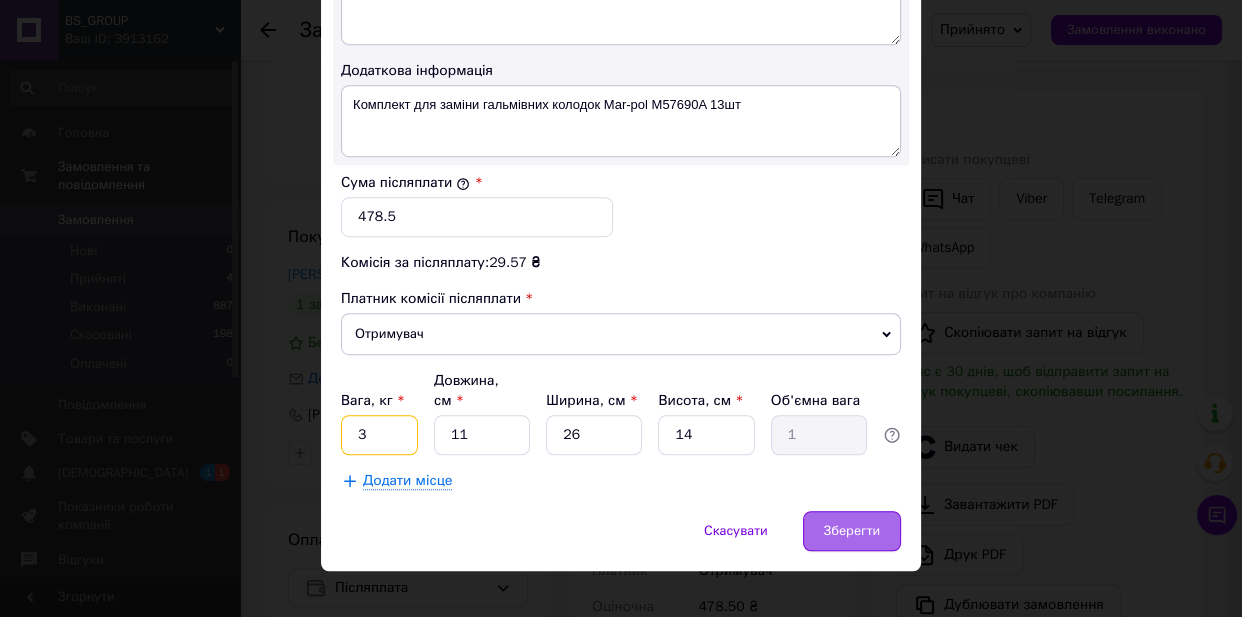 type on "3" 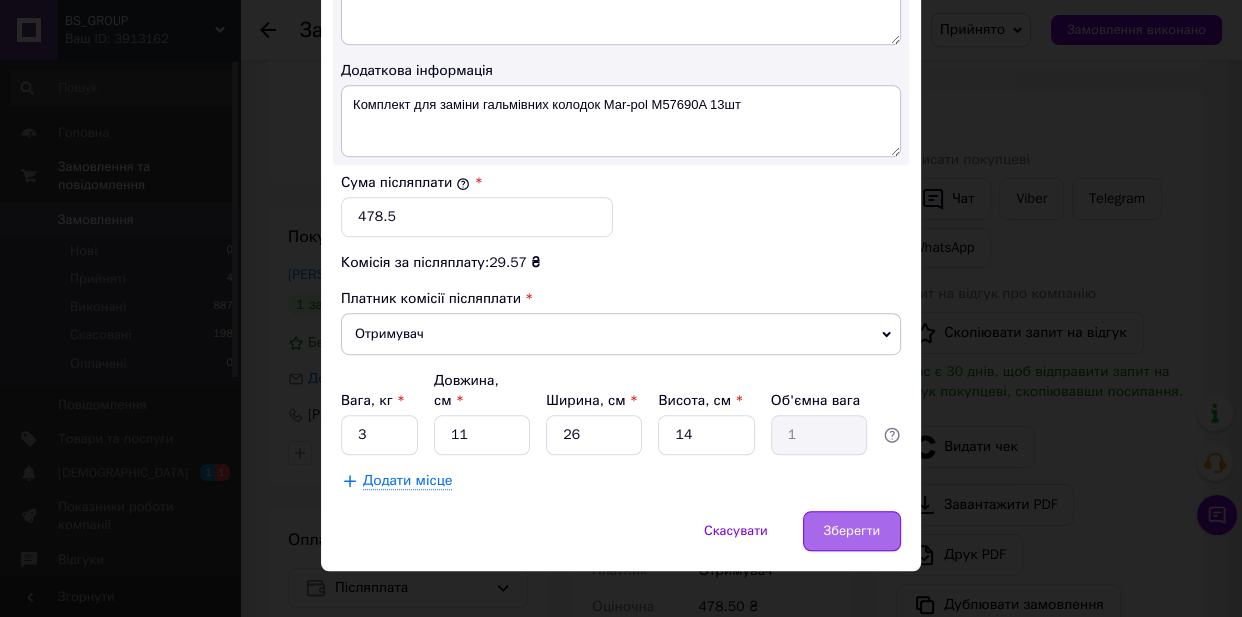 click on "Зберегти" at bounding box center (852, 531) 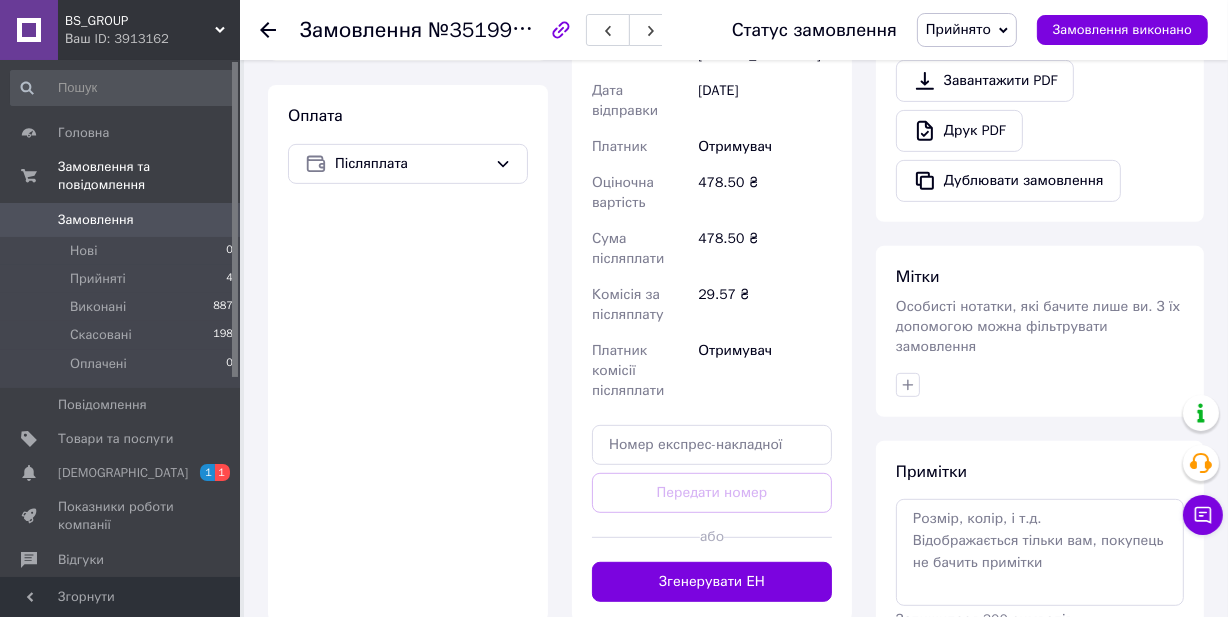 scroll, scrollTop: 739, scrollLeft: 0, axis: vertical 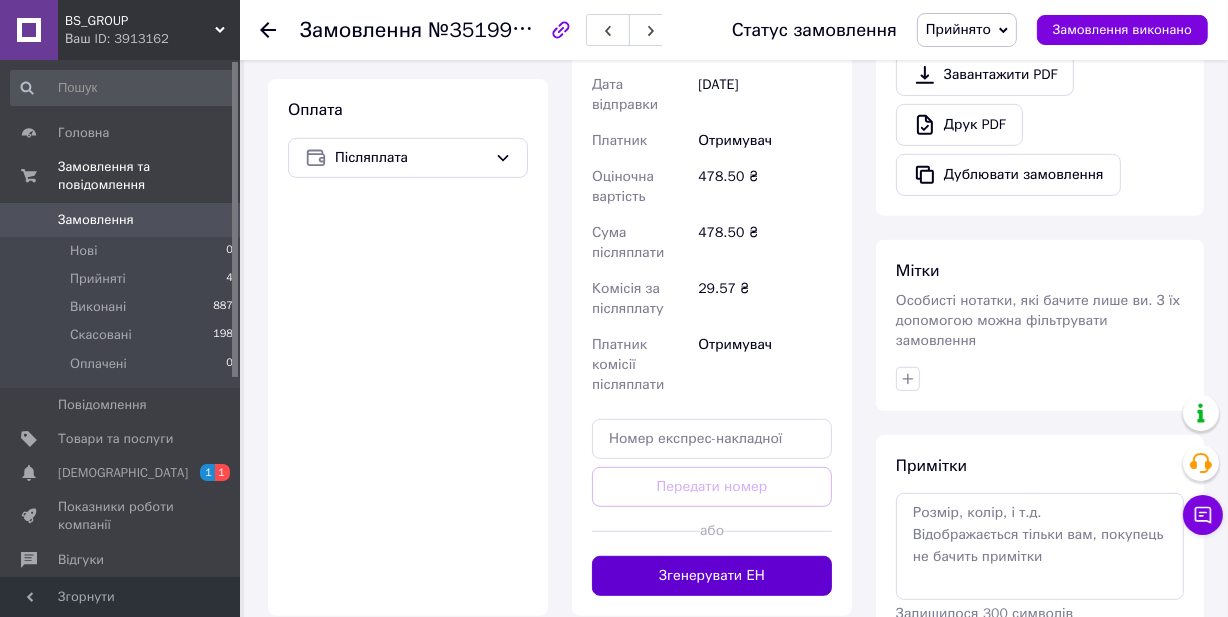 click on "Згенерувати ЕН" at bounding box center [712, 576] 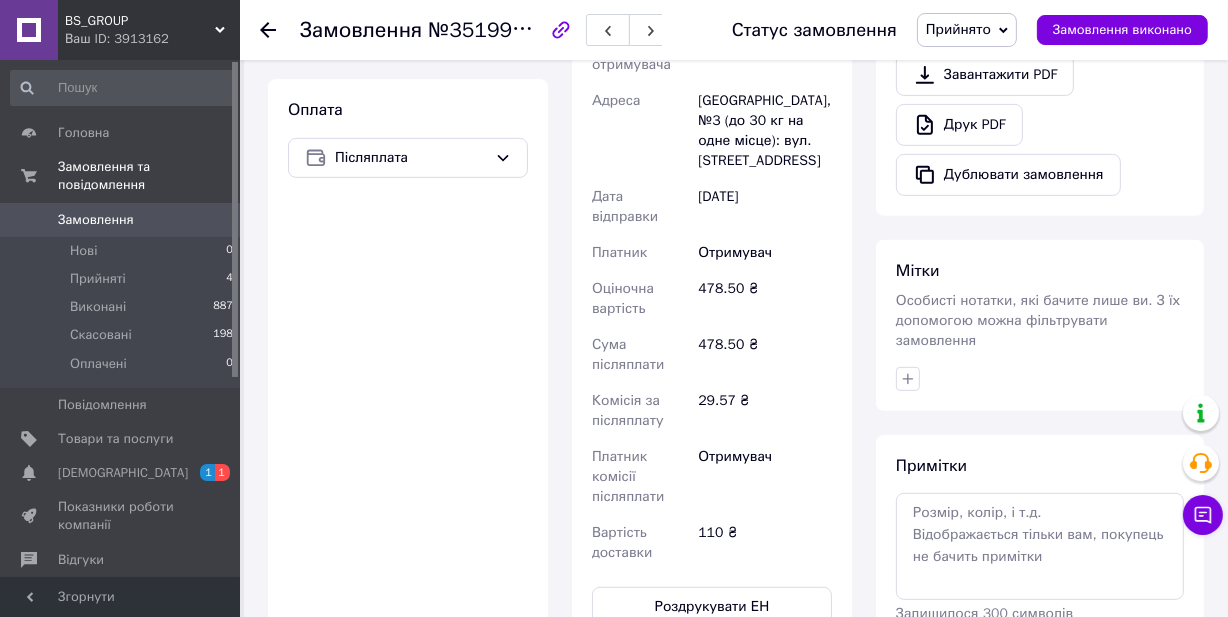 click on "Замовлення" at bounding box center [96, 220] 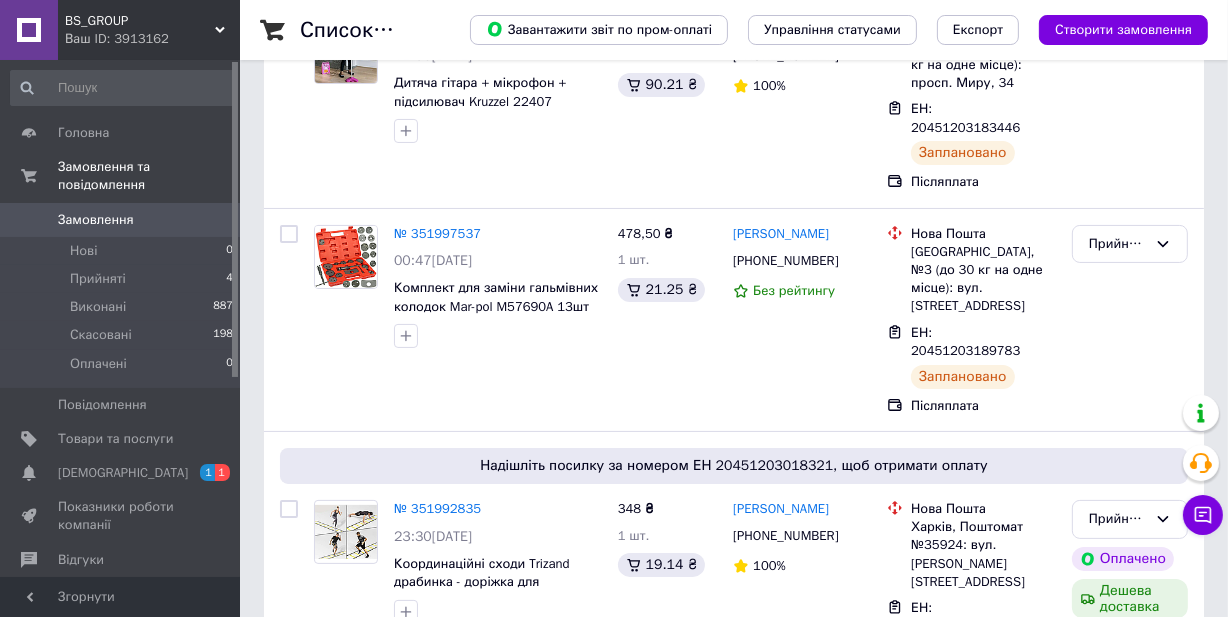 scroll, scrollTop: 243, scrollLeft: 0, axis: vertical 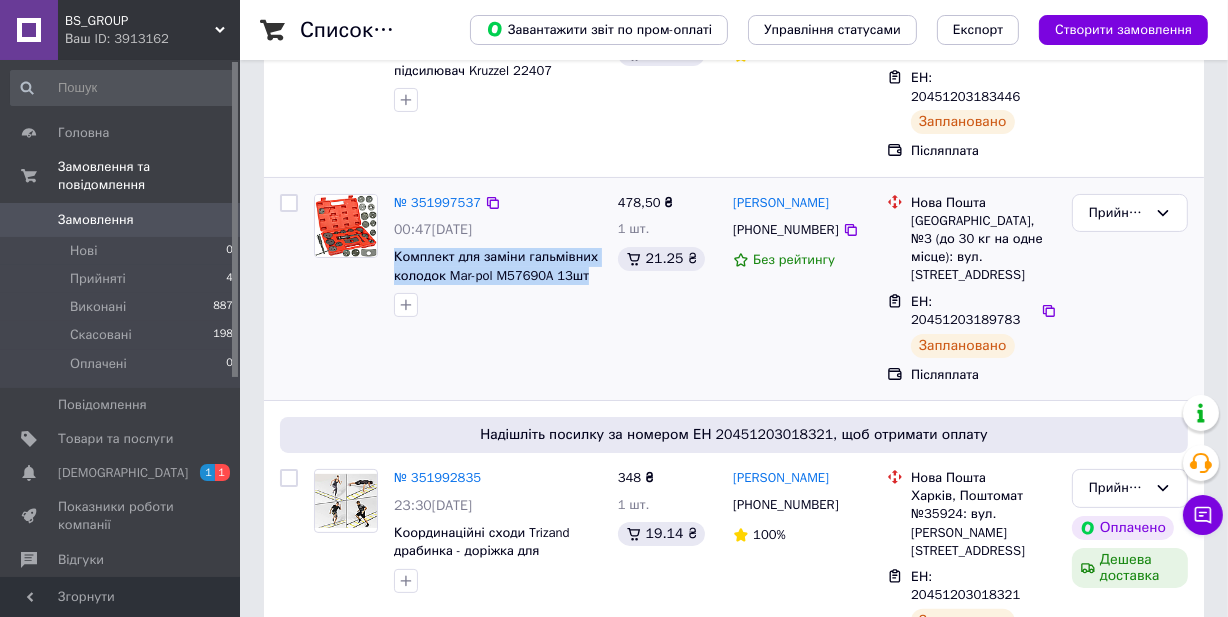 drag, startPoint x: 494, startPoint y: 266, endPoint x: 391, endPoint y: 238, distance: 106.738 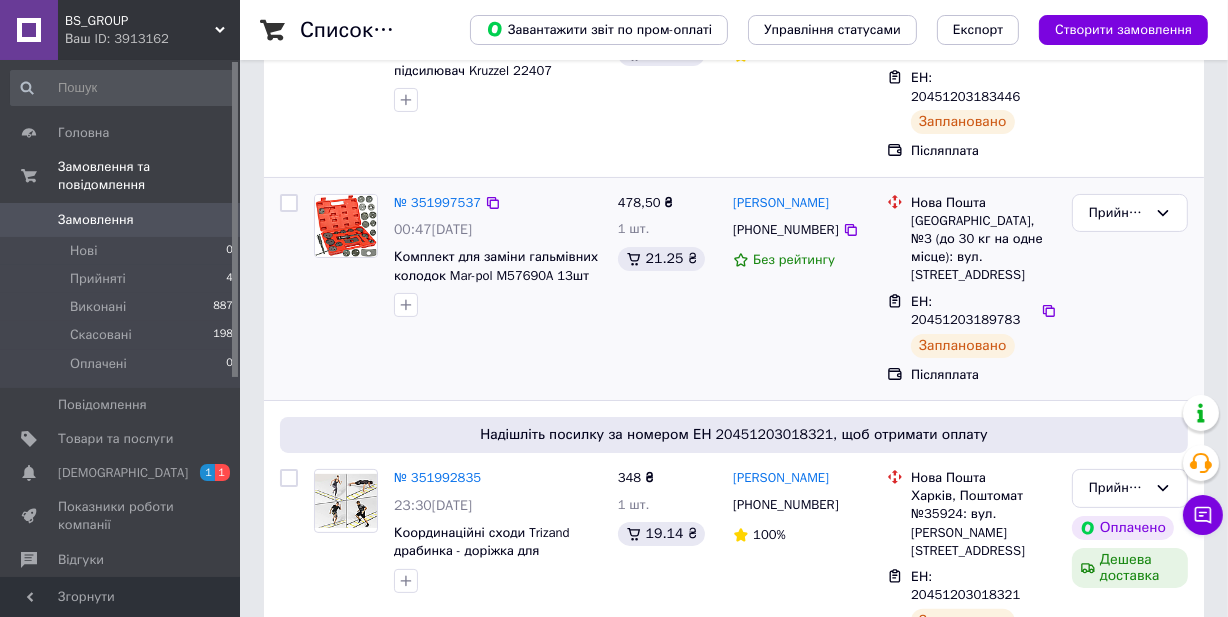 click on "Роман Кулик +380671738810 Без рейтингу" at bounding box center [802, 289] 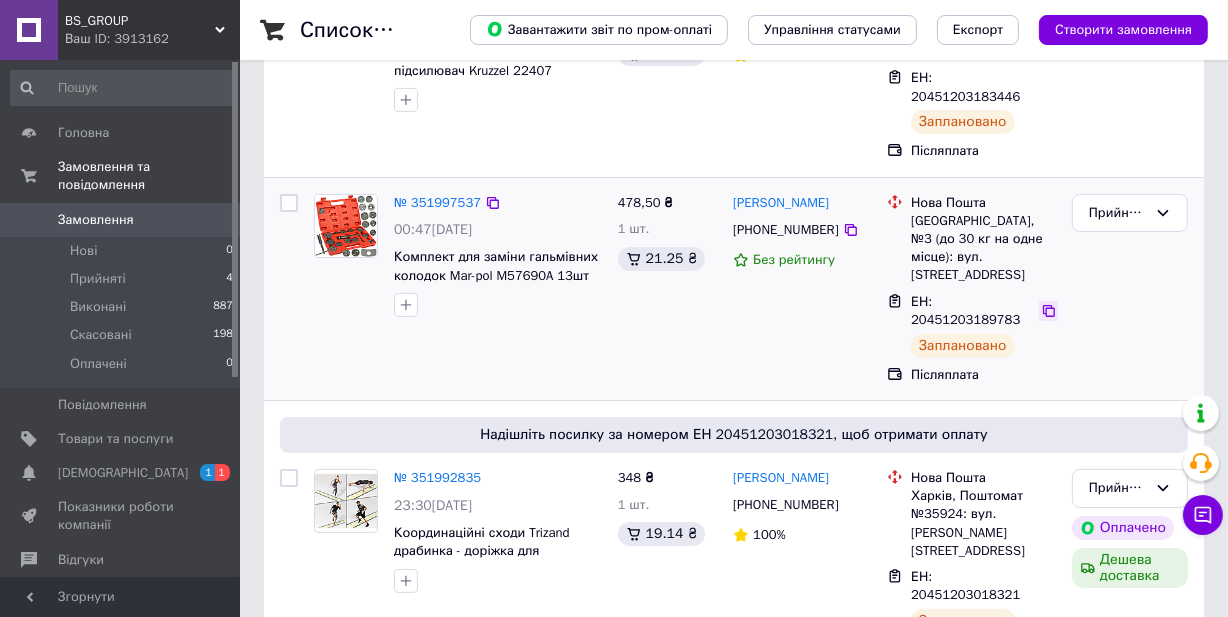 click 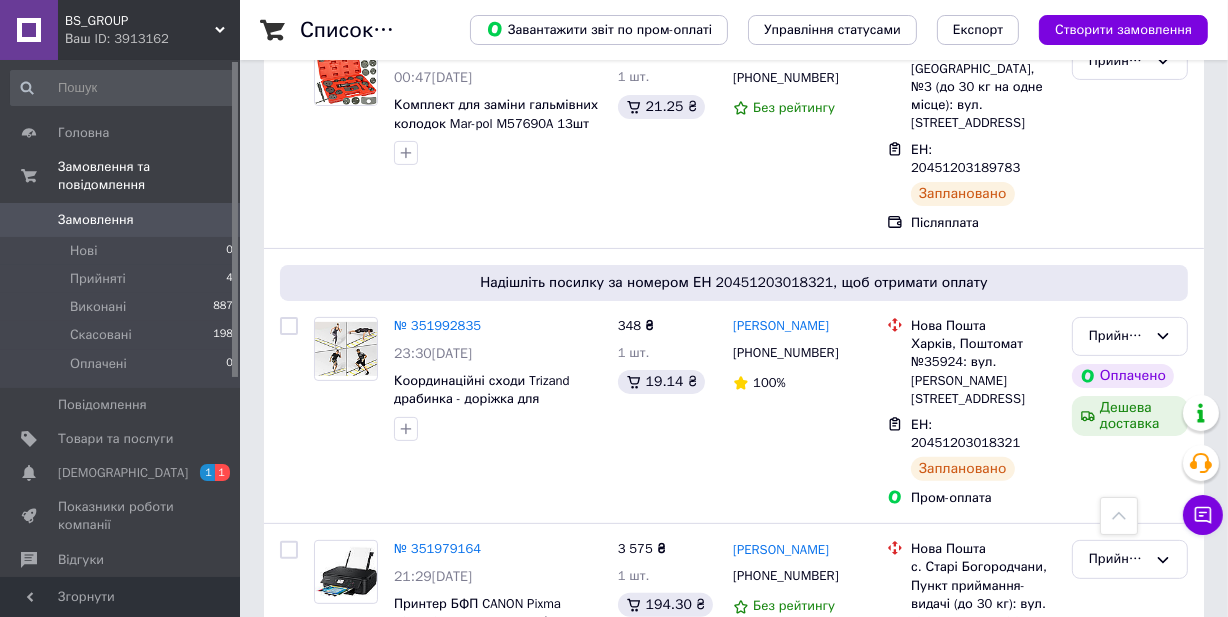 scroll, scrollTop: 0, scrollLeft: 0, axis: both 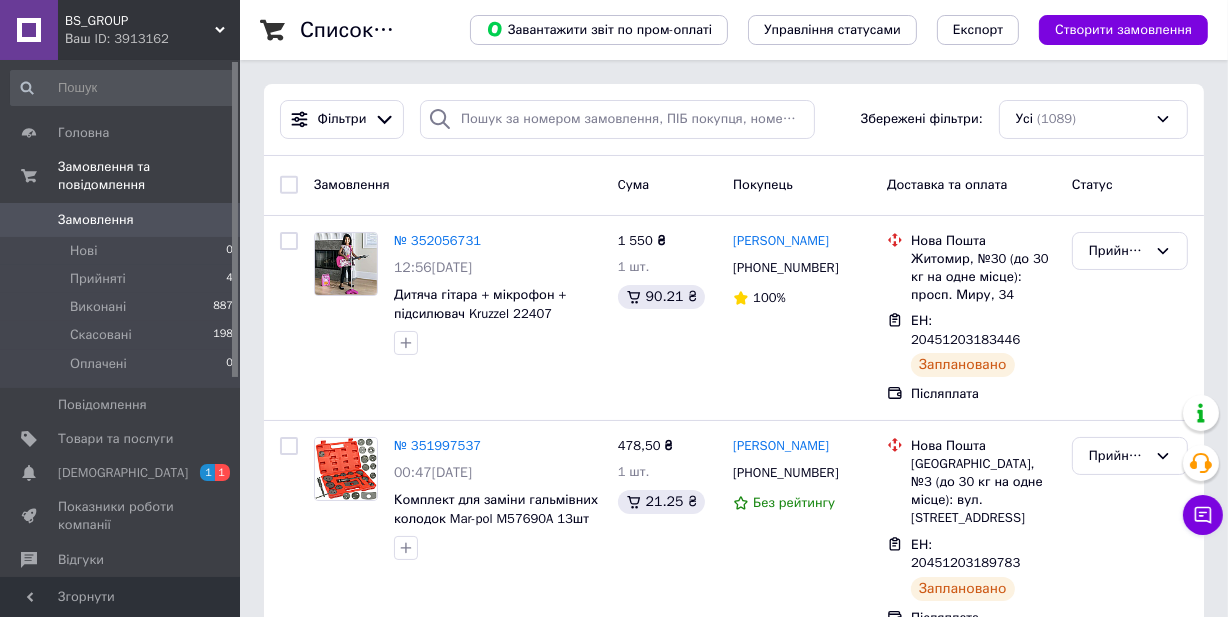 click on "BS_GROUP Ваш ID: 3913162" at bounding box center (149, 30) 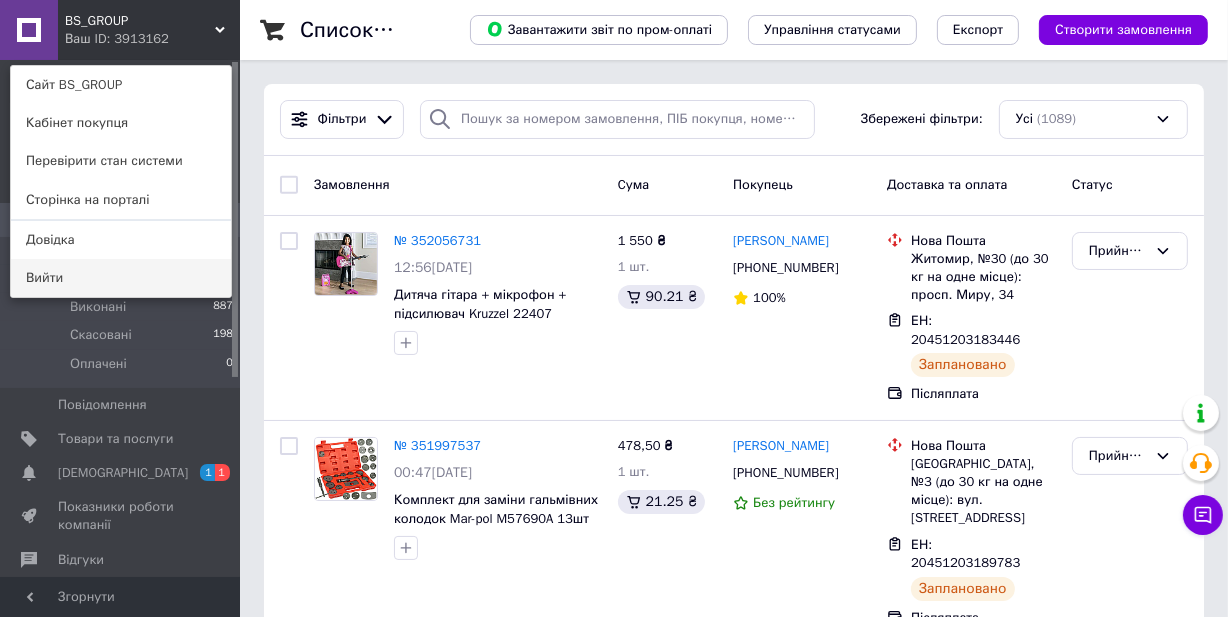 click on "Вийти" at bounding box center (121, 278) 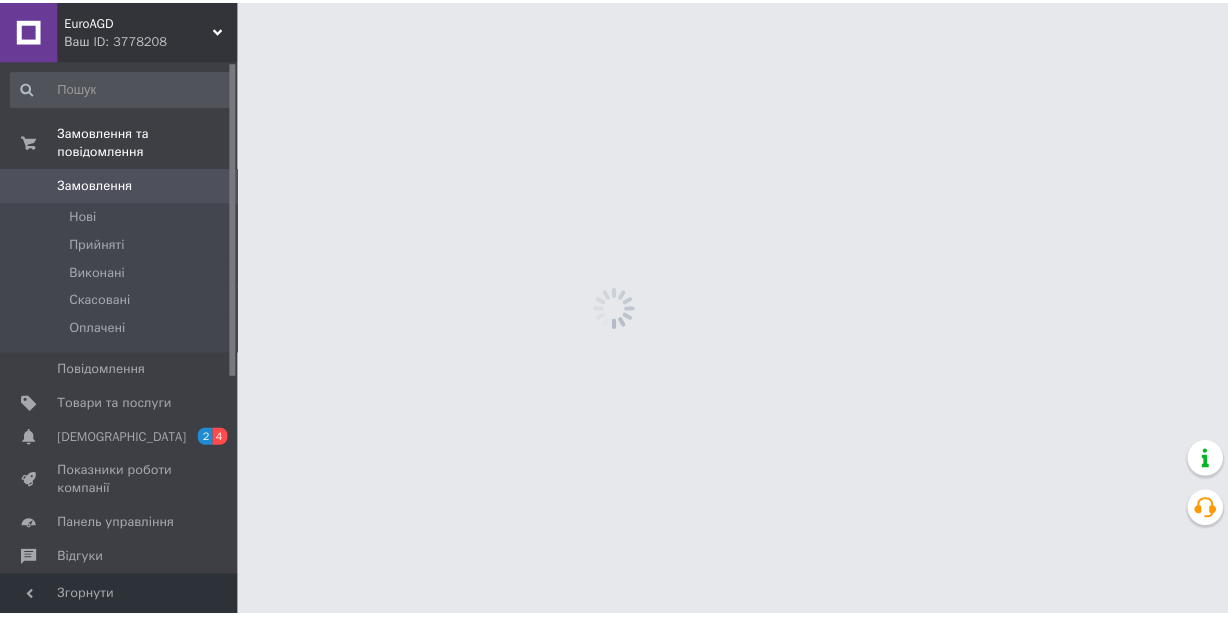 scroll, scrollTop: 0, scrollLeft: 0, axis: both 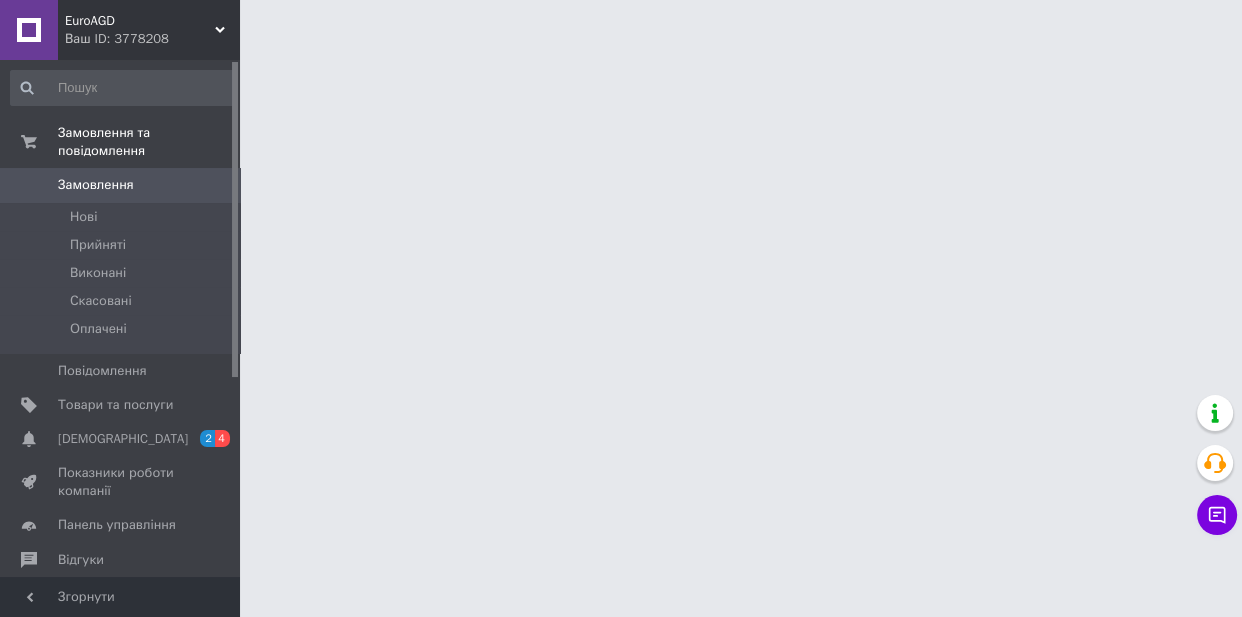 click on "Замовлення" at bounding box center [96, 185] 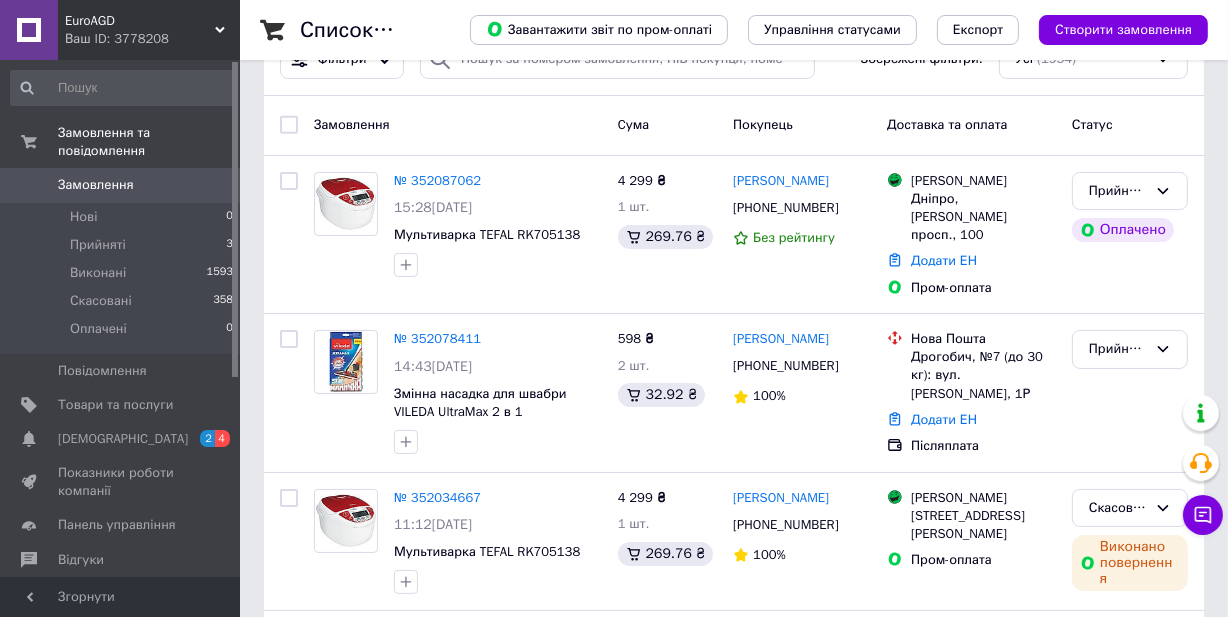 scroll, scrollTop: 30, scrollLeft: 0, axis: vertical 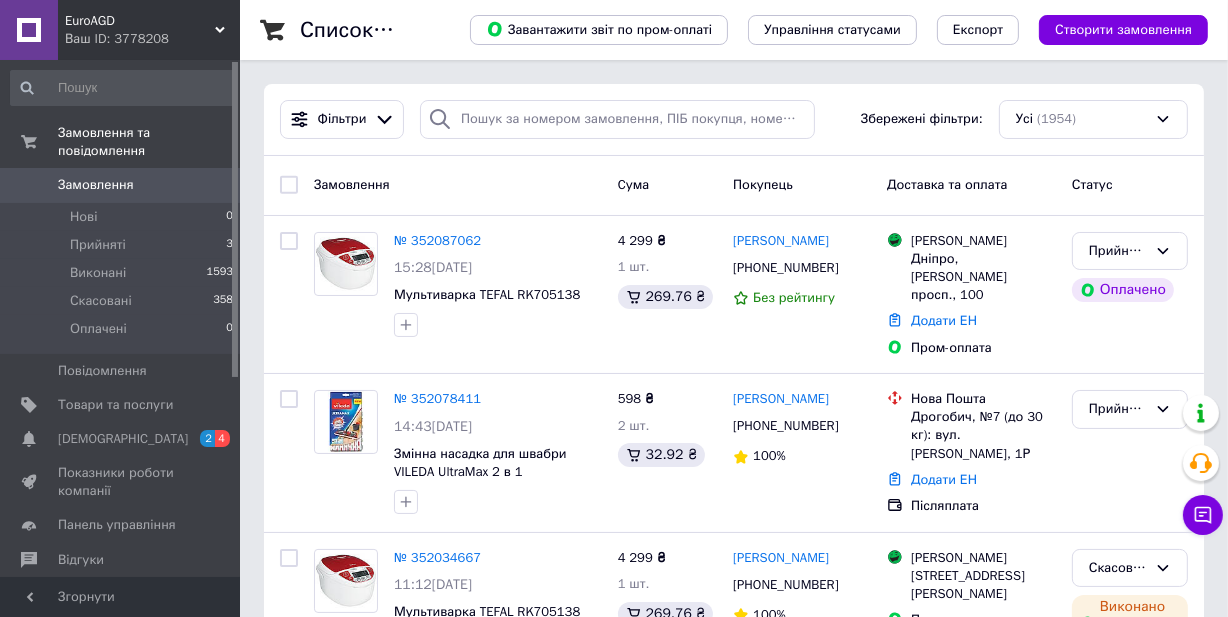 click on "№ 352078411" at bounding box center [437, 398] 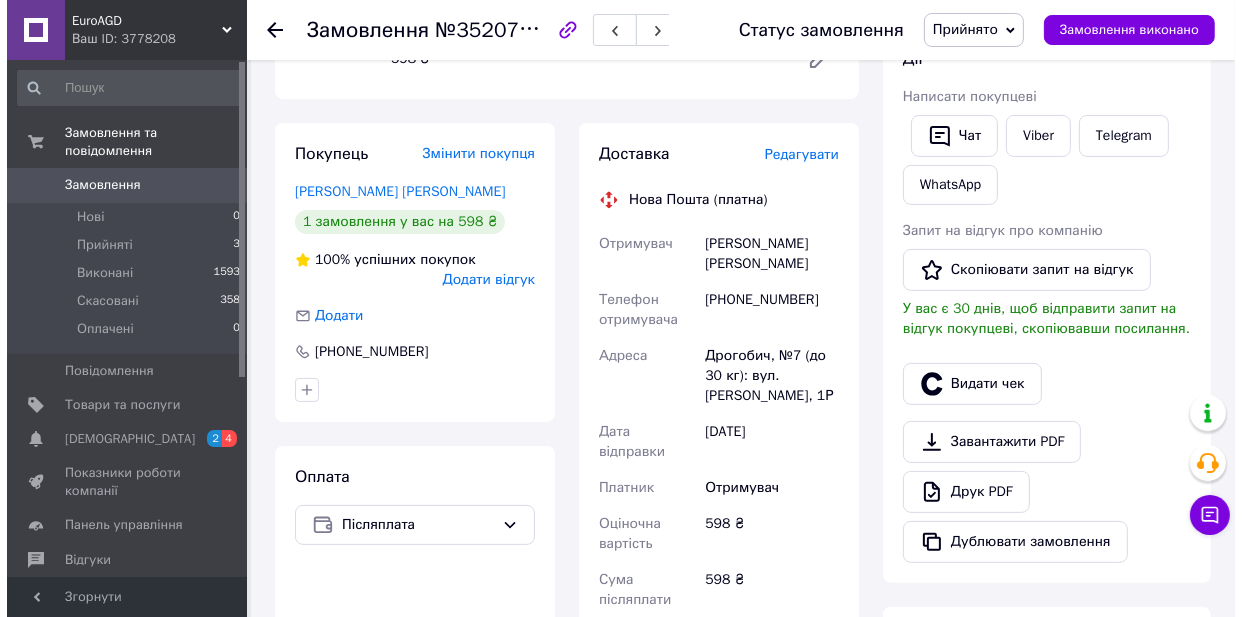 scroll, scrollTop: 370, scrollLeft: 0, axis: vertical 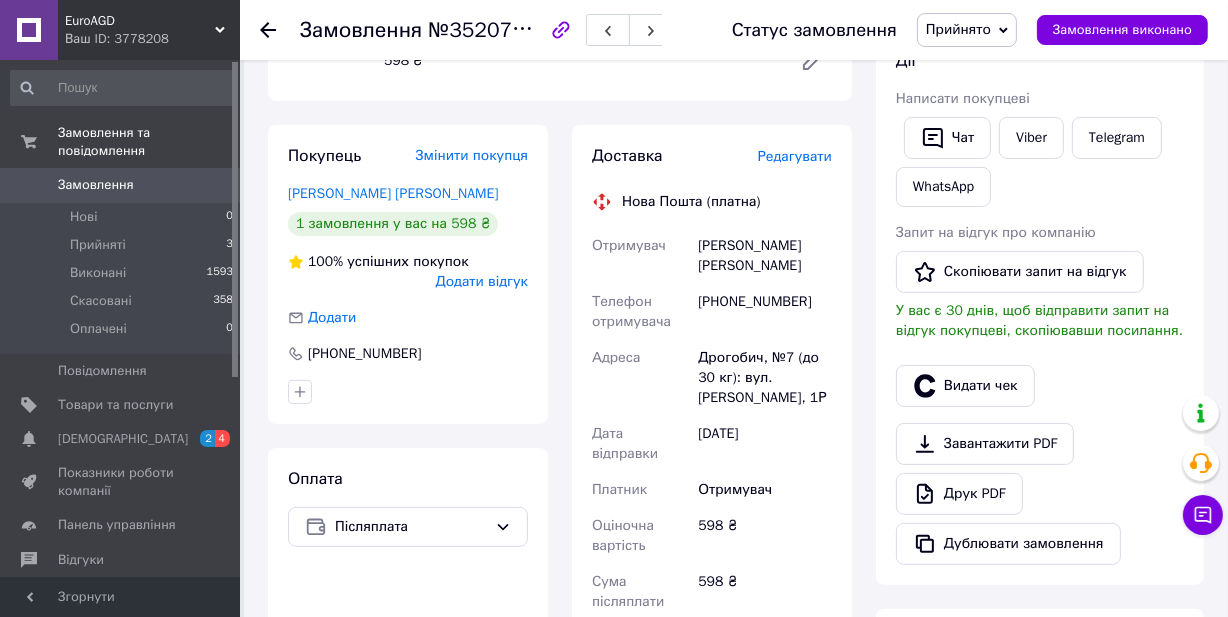 click on "Редагувати" at bounding box center [795, 156] 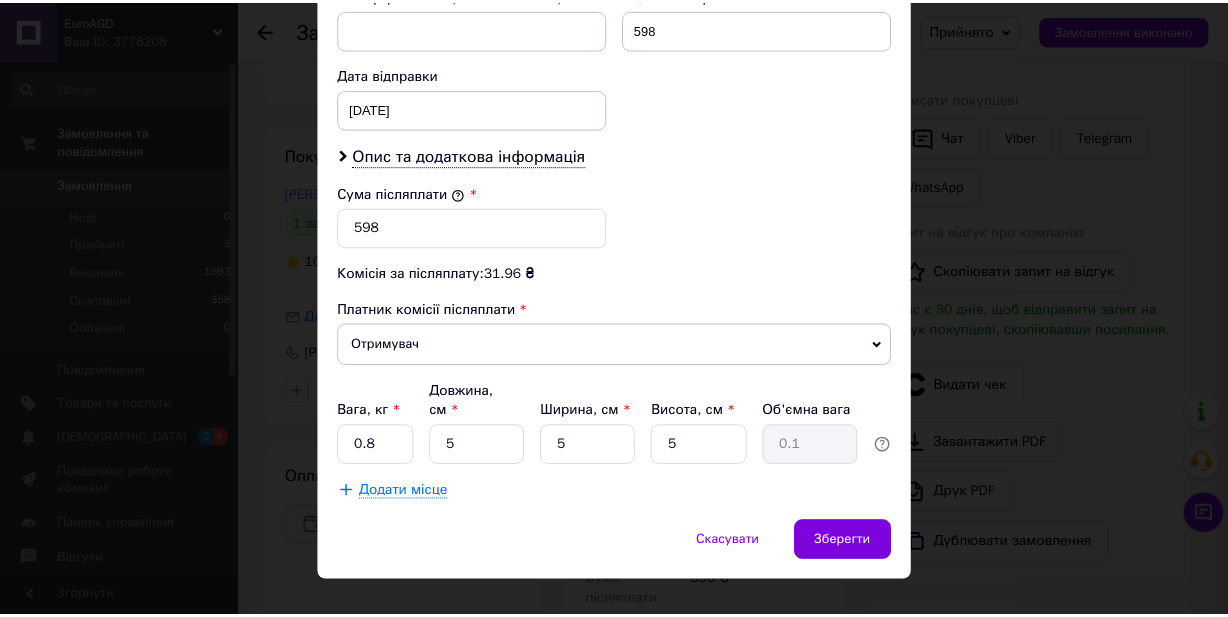 scroll, scrollTop: 891, scrollLeft: 0, axis: vertical 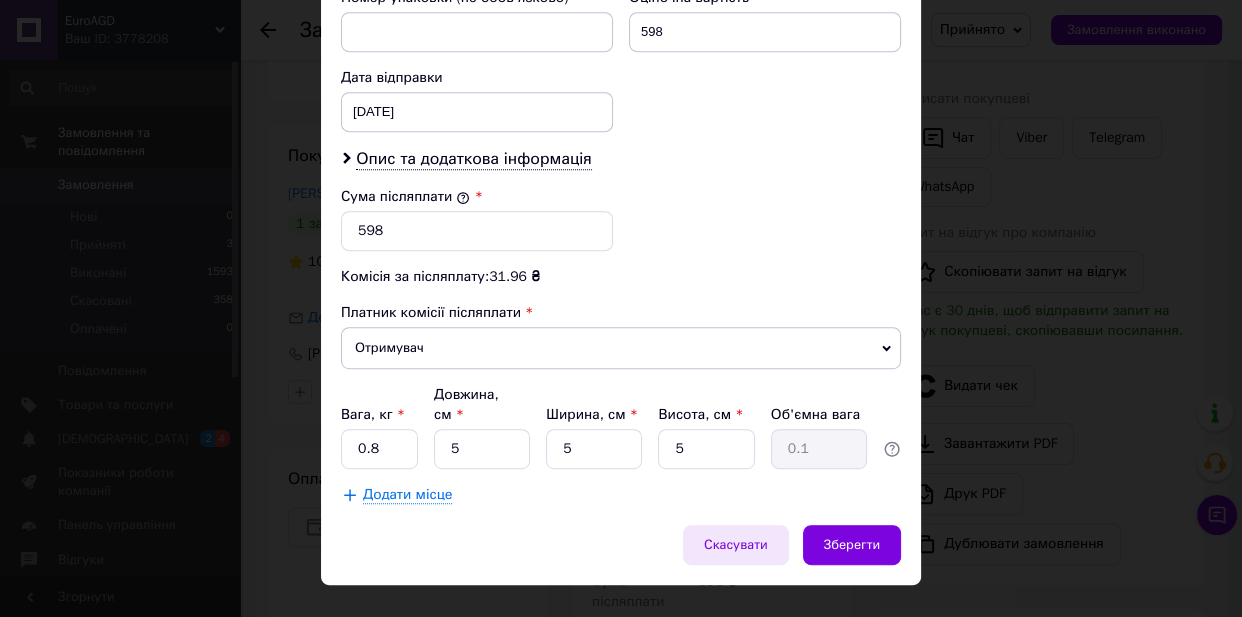 click on "Скасувати" at bounding box center [736, 545] 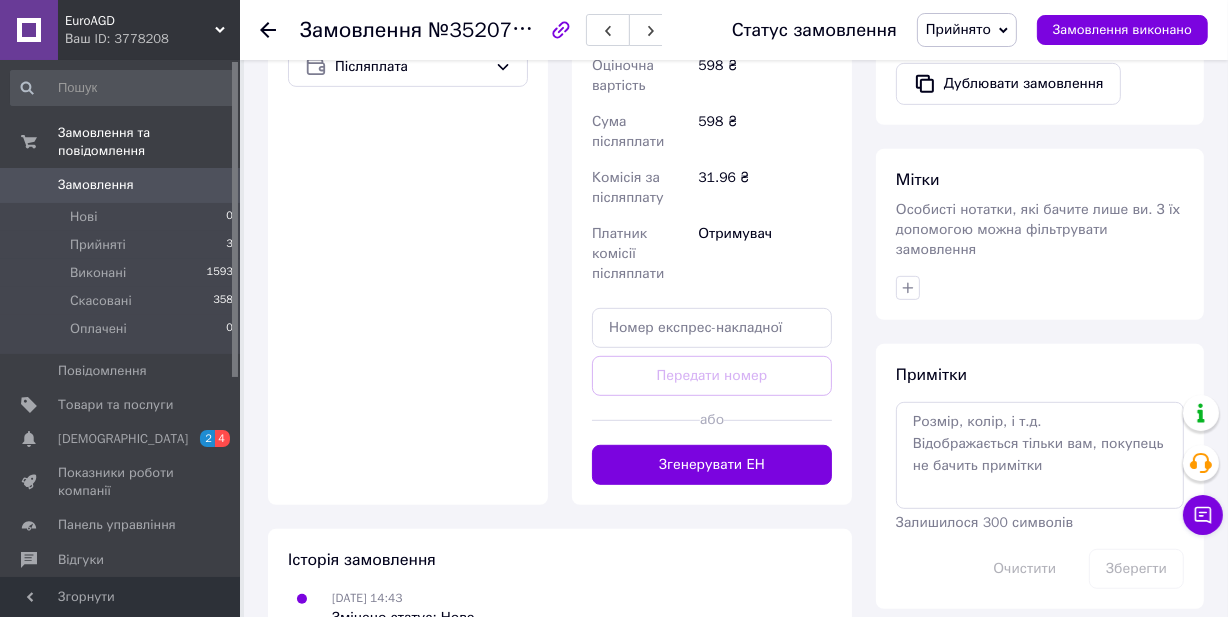 scroll, scrollTop: 883, scrollLeft: 0, axis: vertical 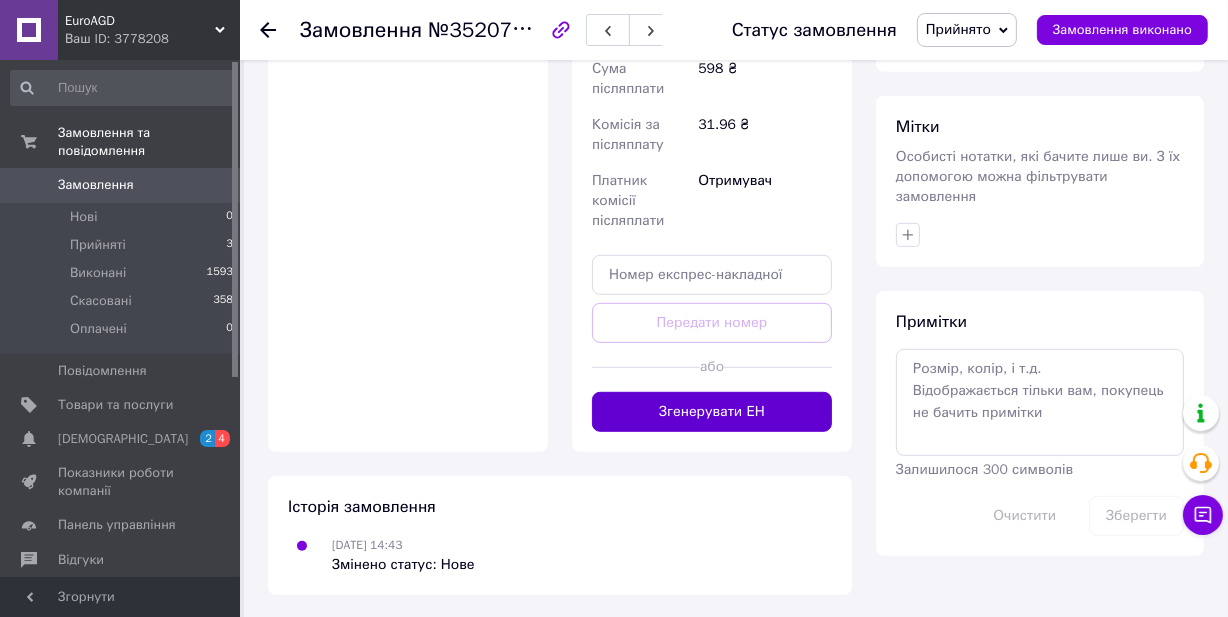 click on "Згенерувати ЕН" at bounding box center (712, 412) 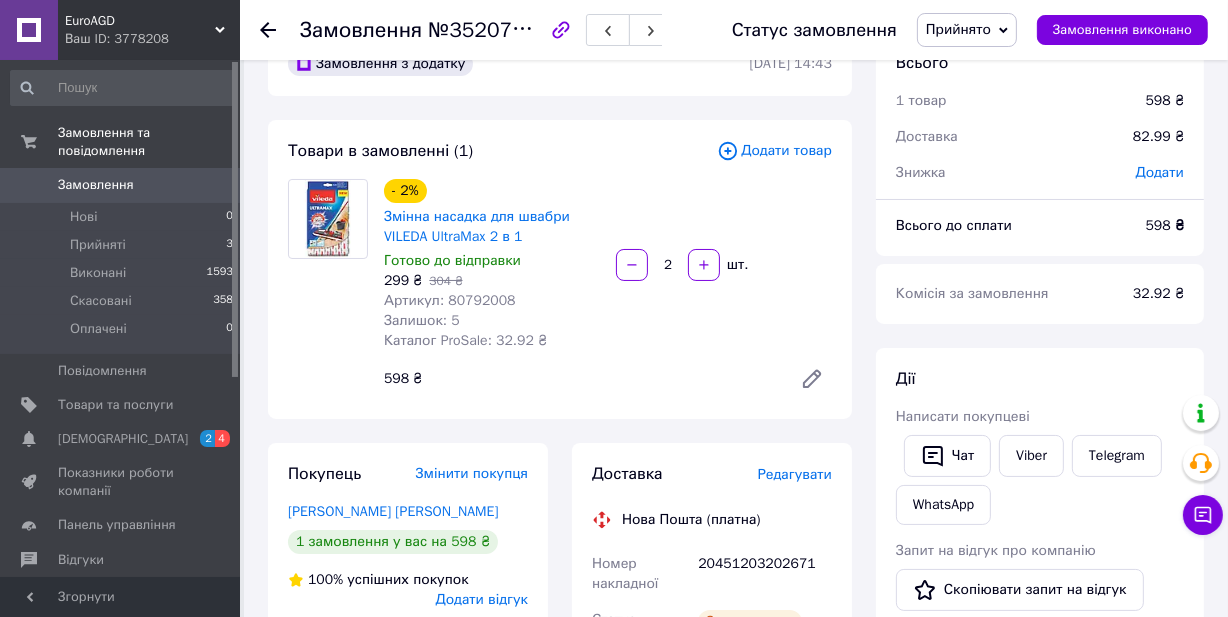 scroll, scrollTop: 0, scrollLeft: 0, axis: both 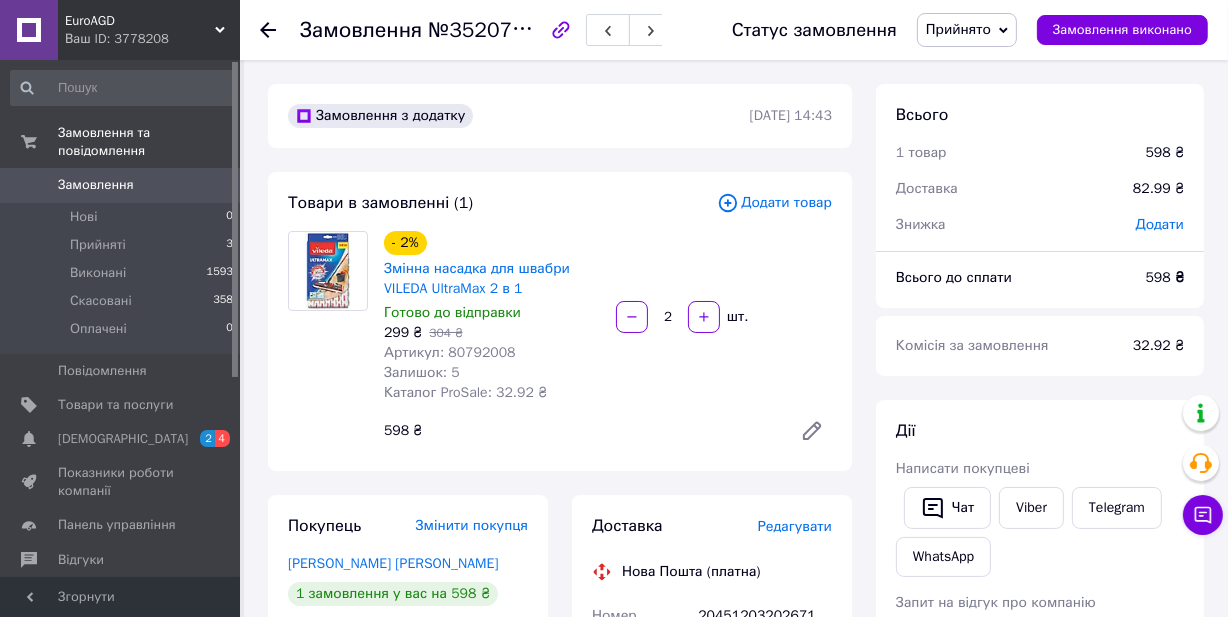 click on "Замовлення" at bounding box center [96, 185] 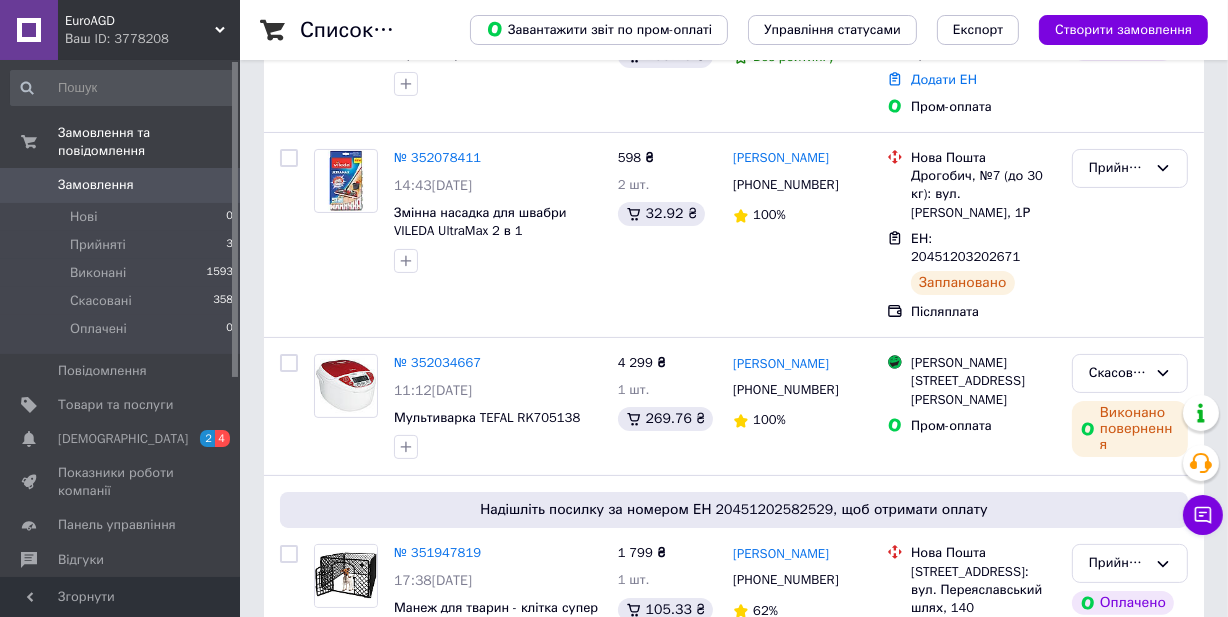 scroll, scrollTop: 0, scrollLeft: 0, axis: both 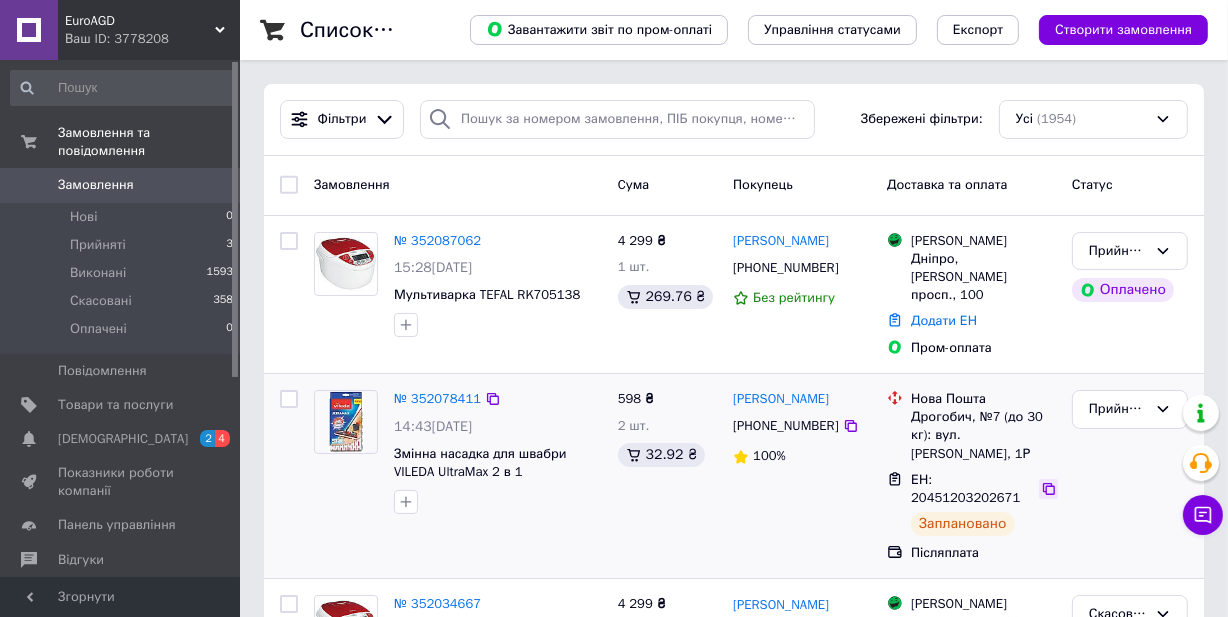 click 